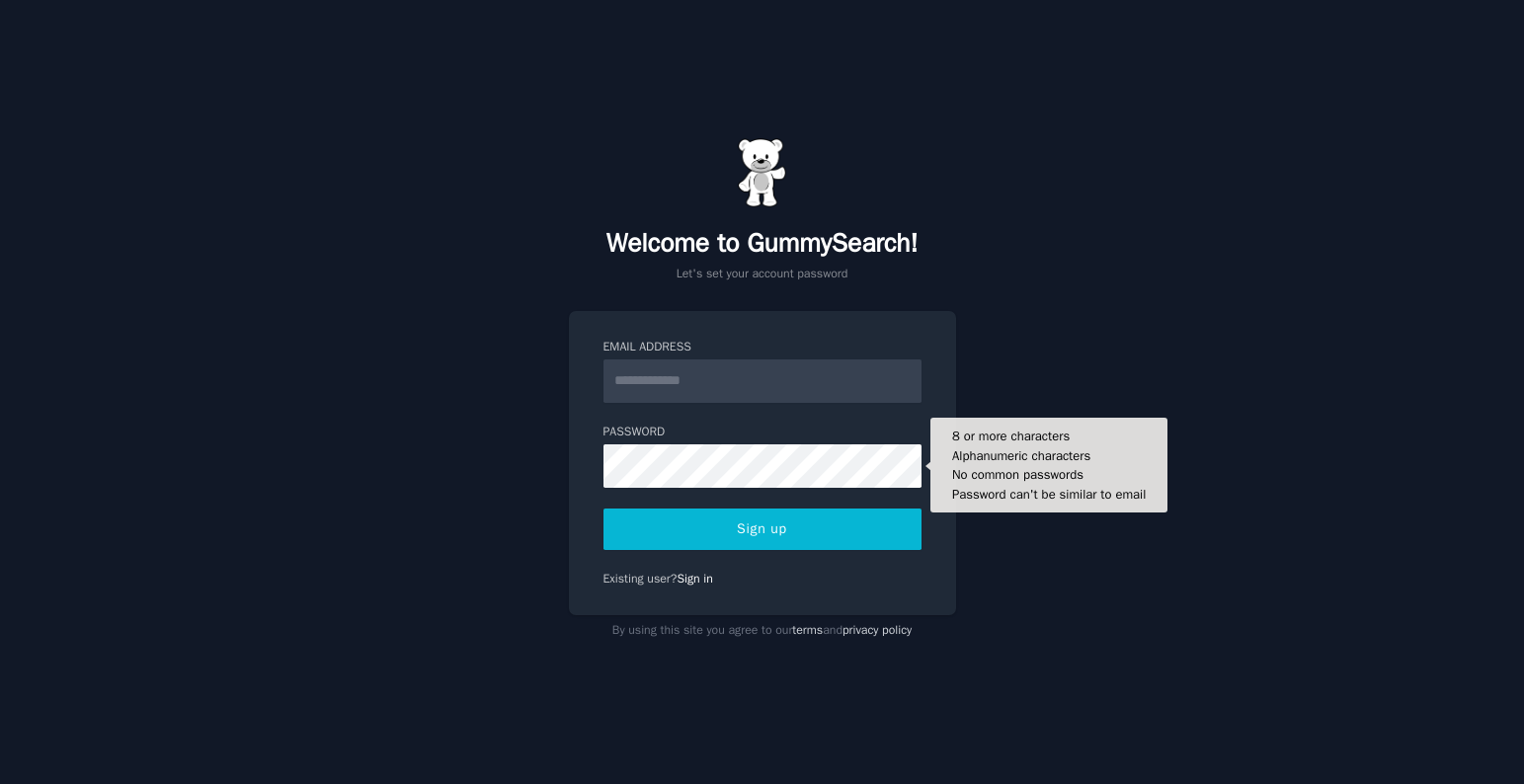 scroll, scrollTop: 0, scrollLeft: 0, axis: both 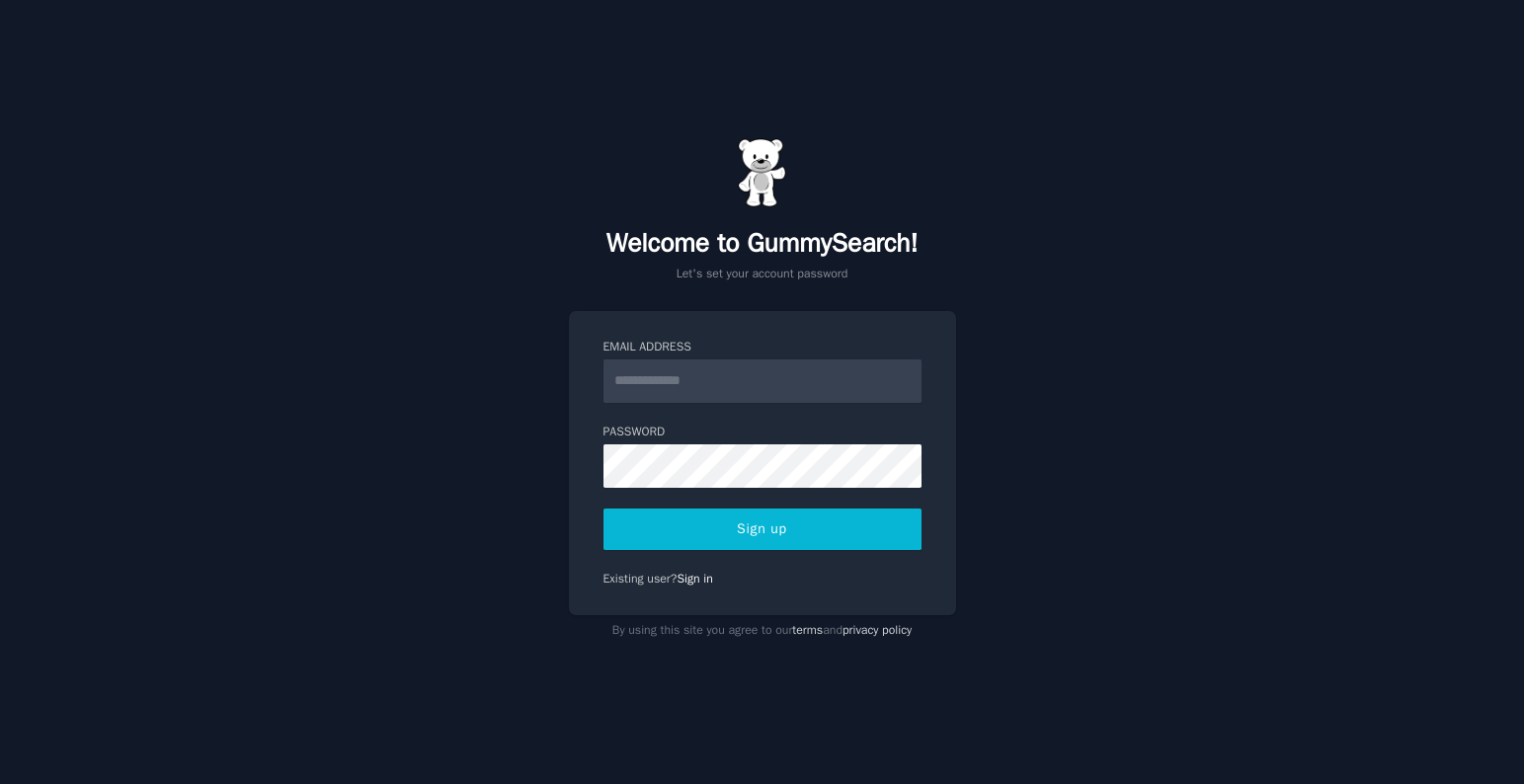 click on "Email Address" at bounding box center (762, 381) 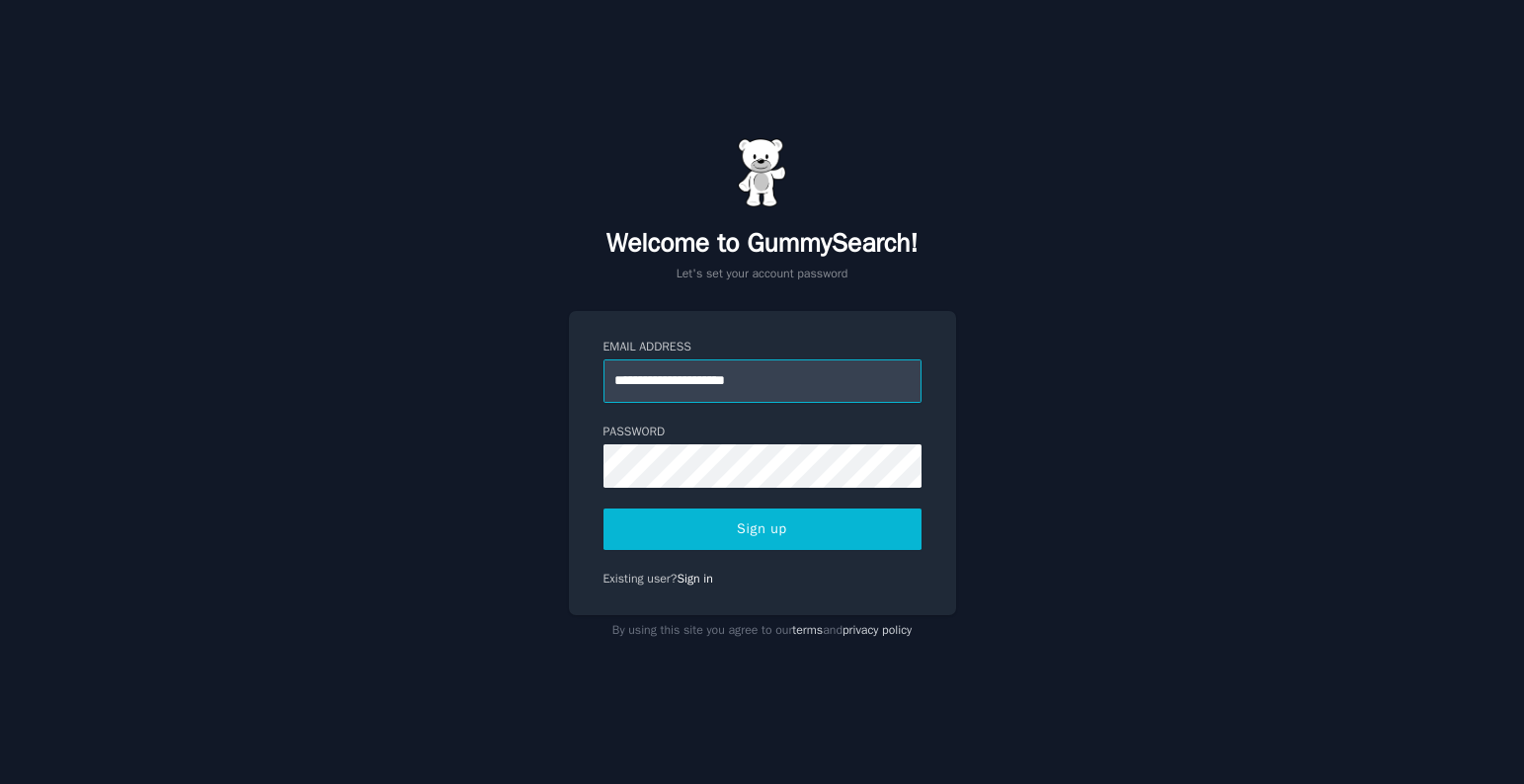 type on "**********" 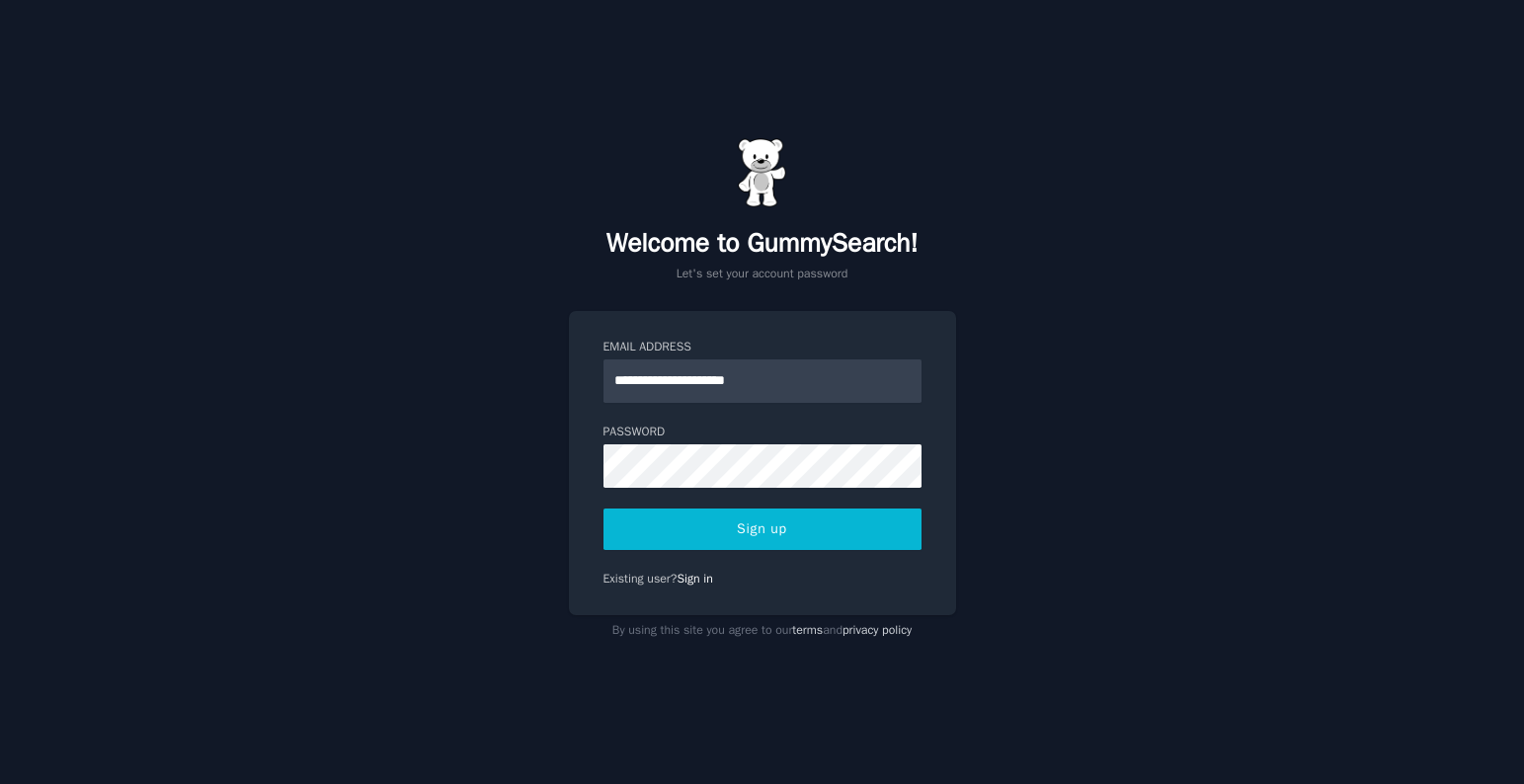 click on "Sign up" at bounding box center (762, 529) 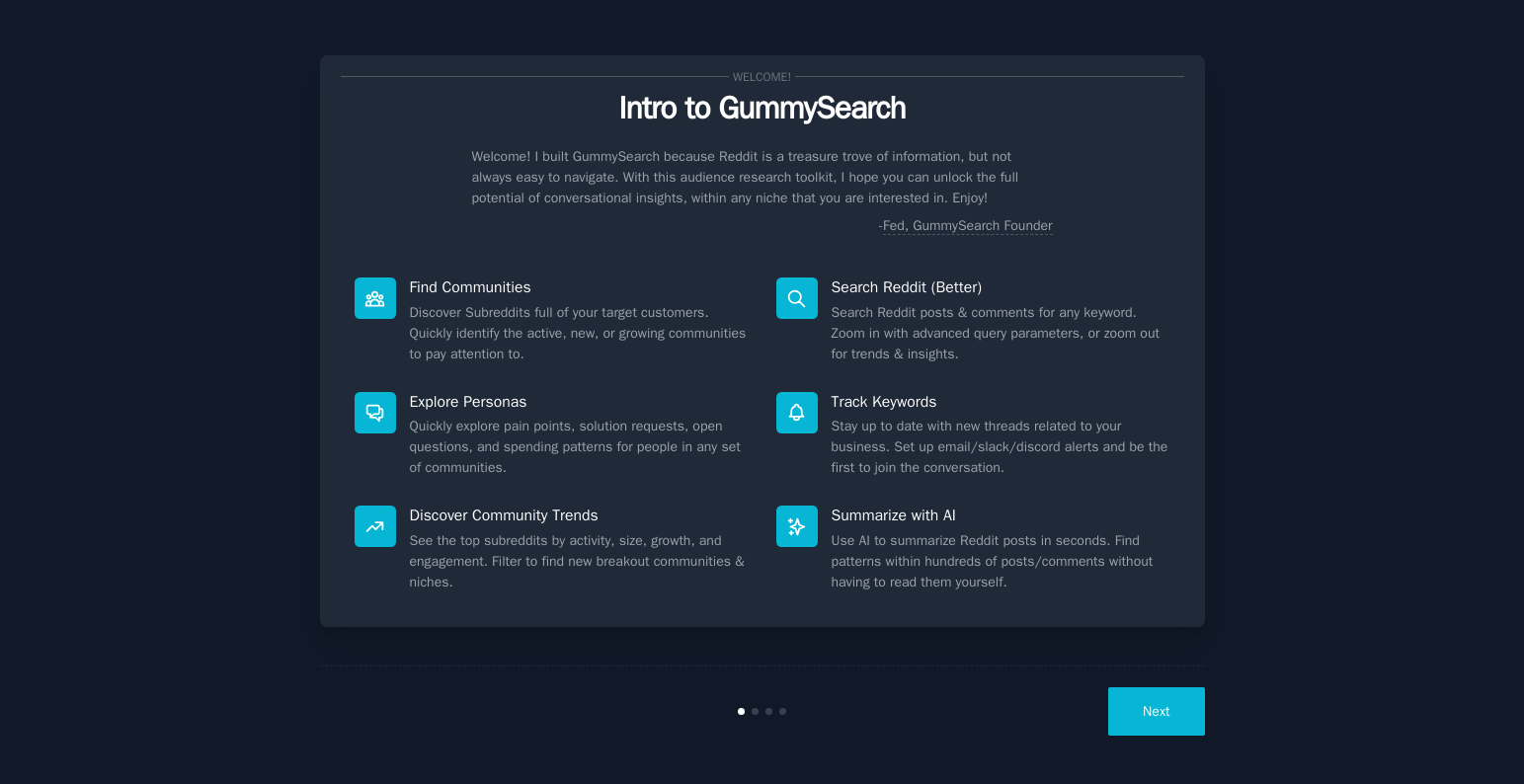 scroll, scrollTop: 0, scrollLeft: 0, axis: both 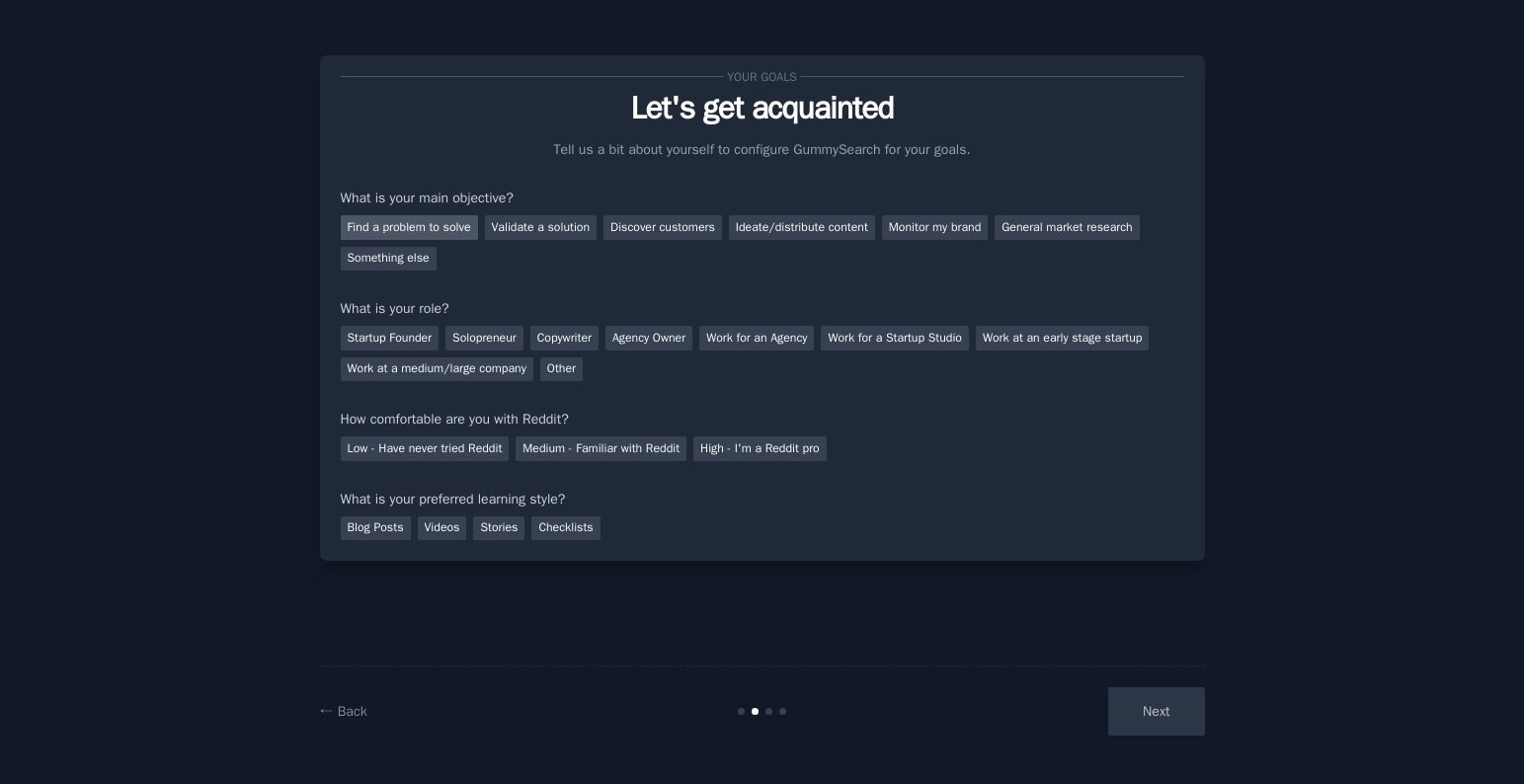 click on "Find a problem to solve" at bounding box center (409, 227) 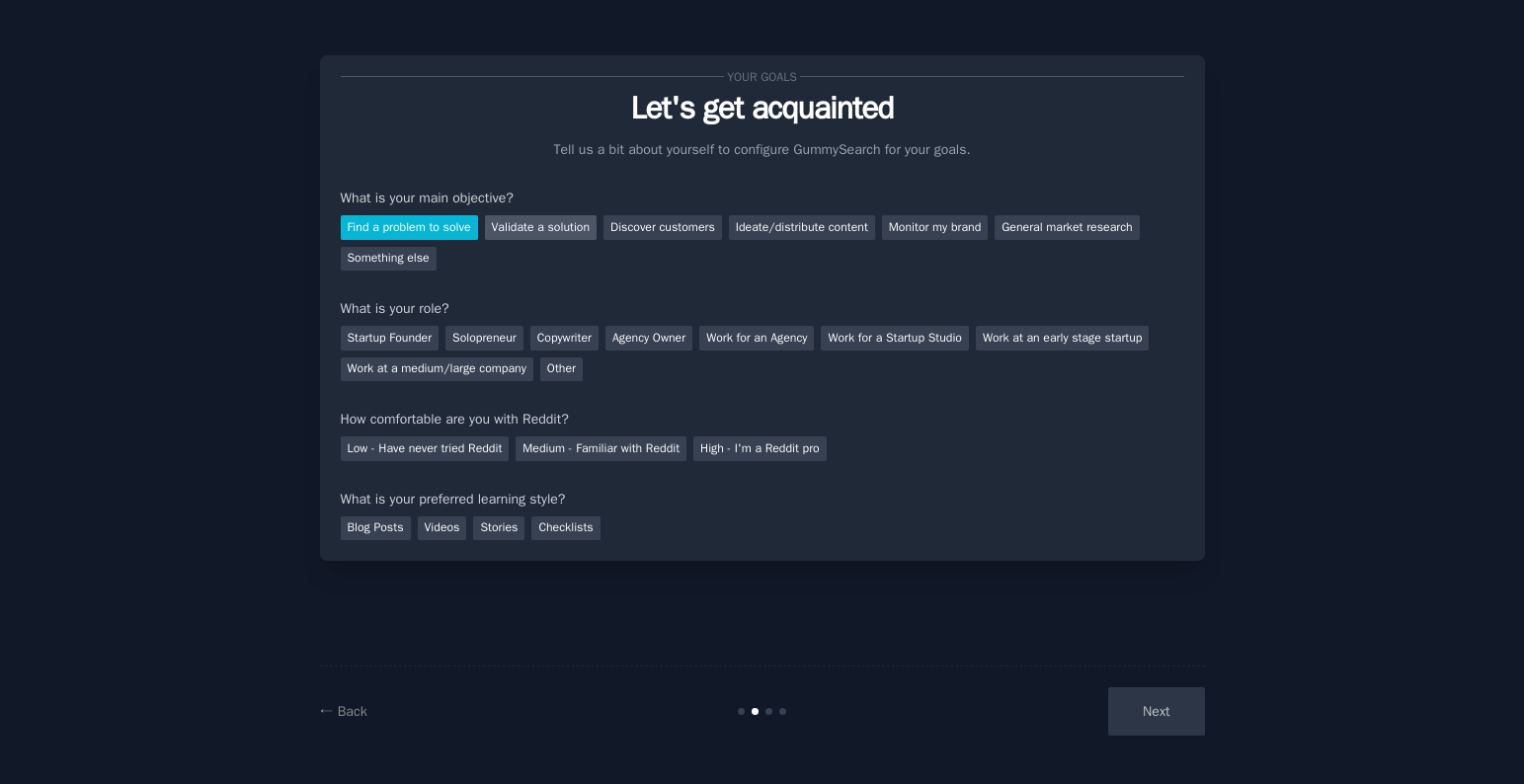 click on "Validate a solution" at bounding box center (541, 227) 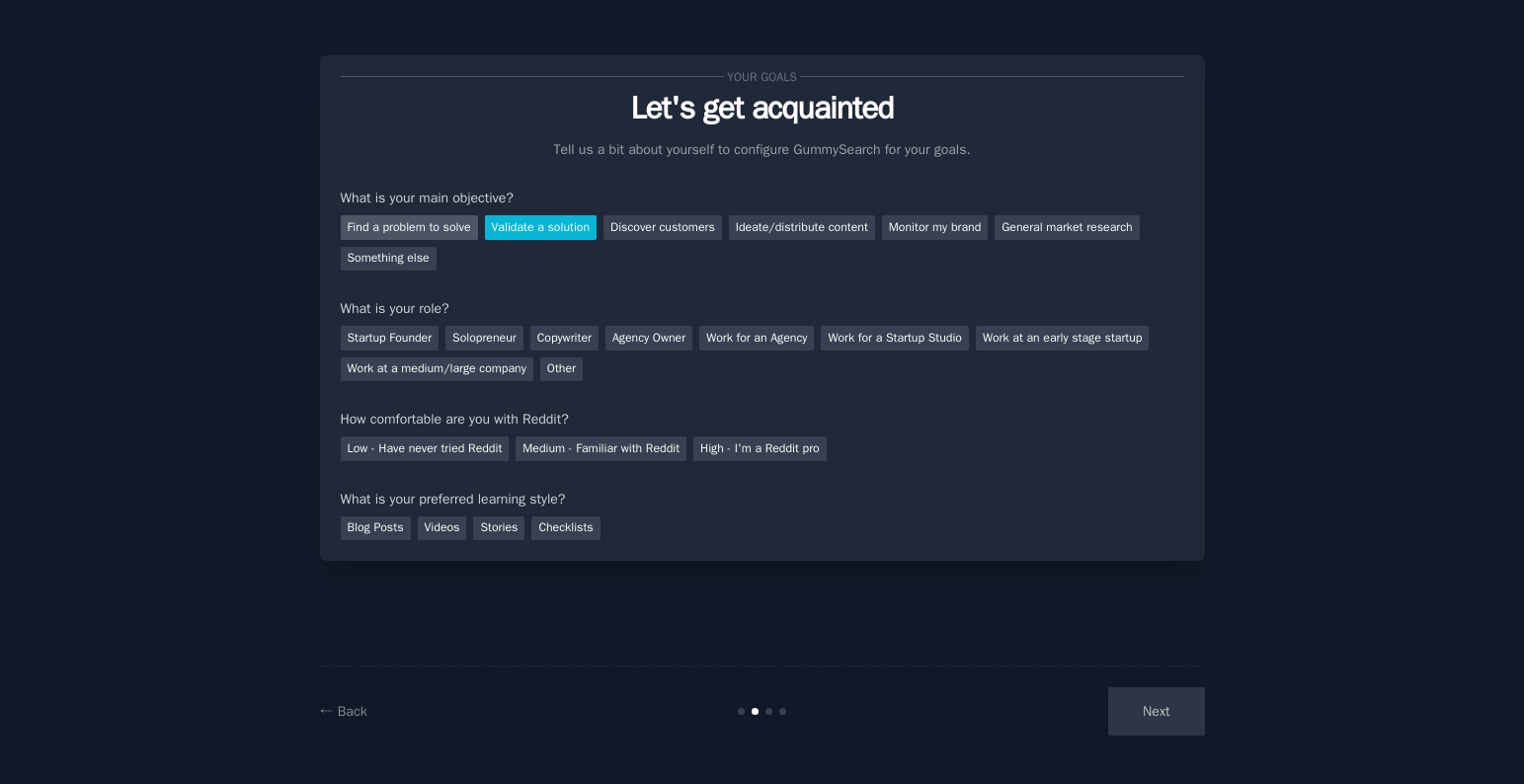 click on "Find a problem to solve" at bounding box center [409, 227] 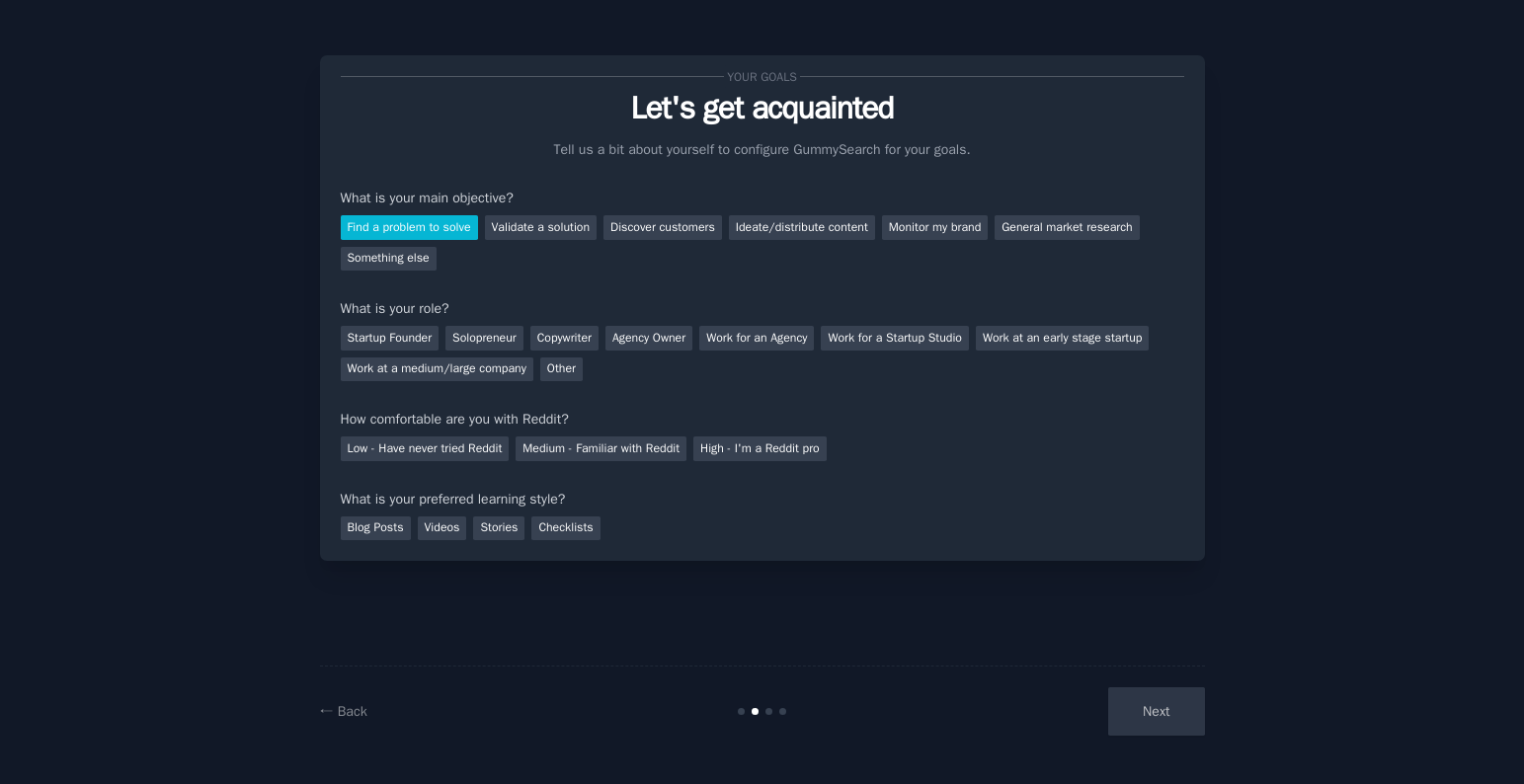 click on "← Back Next" at bounding box center [762, 711] 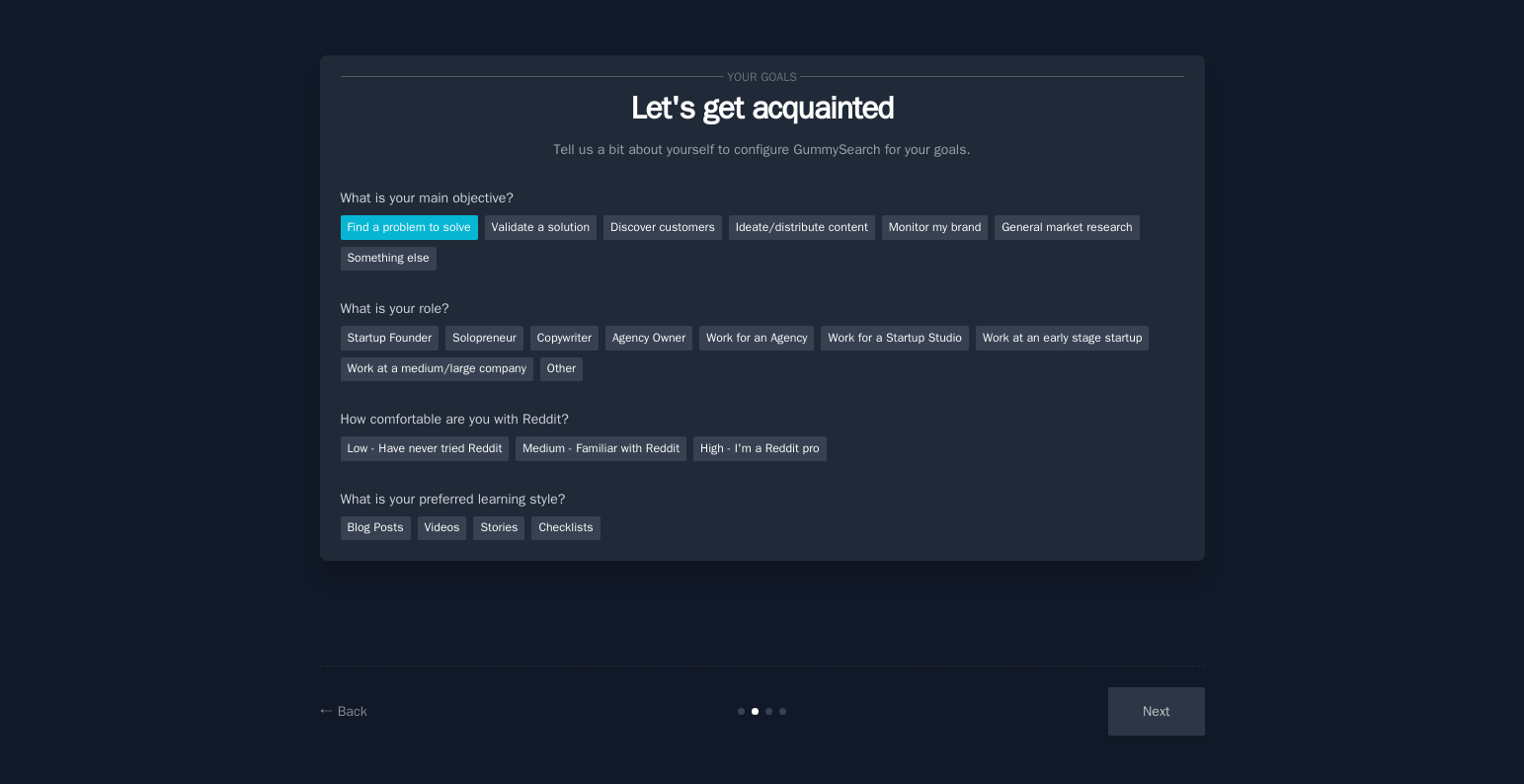 click on "Next" at bounding box center (1057, 711) 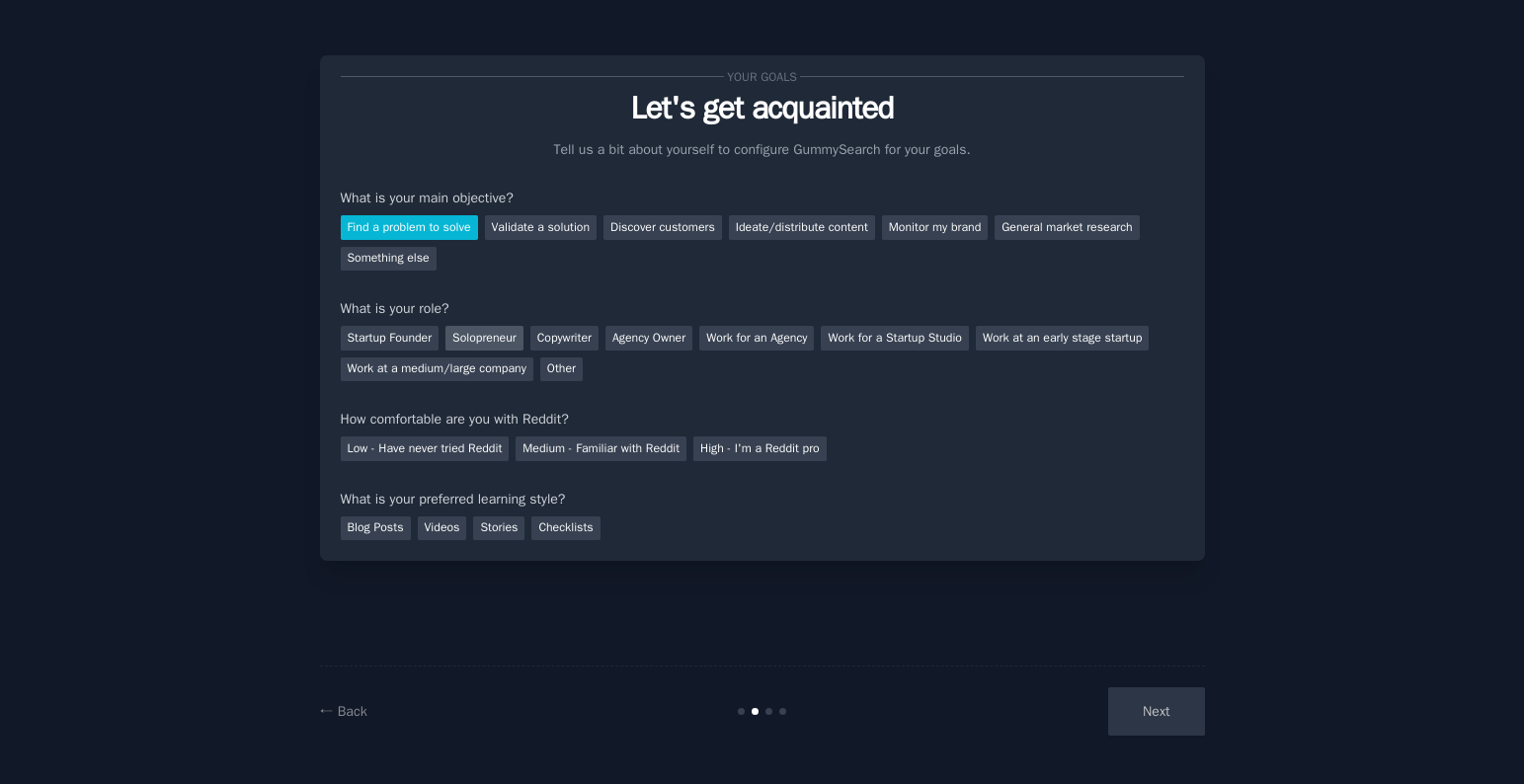 click on "Solopreneur" at bounding box center [484, 338] 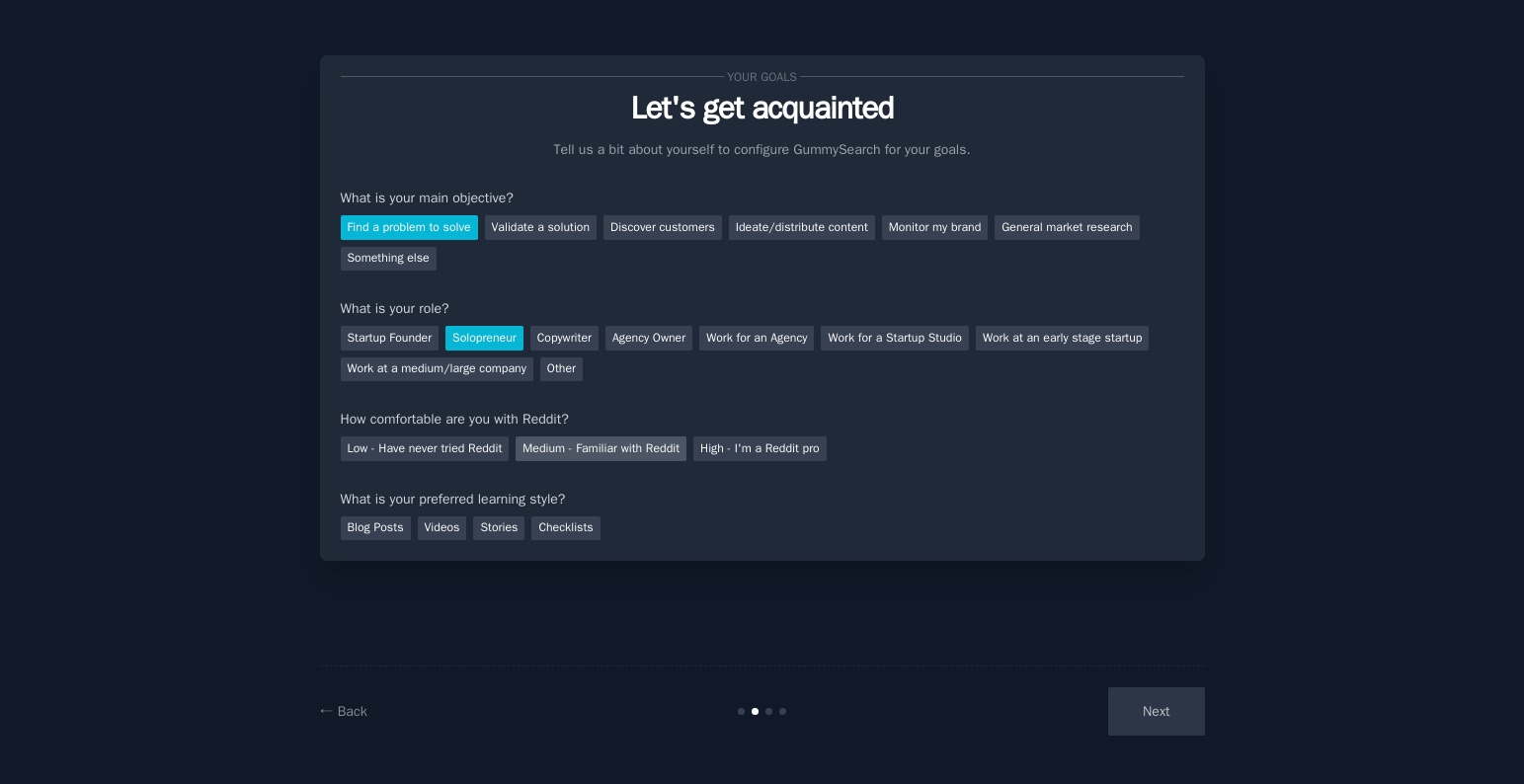 drag, startPoint x: 621, startPoint y: 451, endPoint x: 620, endPoint y: 439, distance: 12.0415946 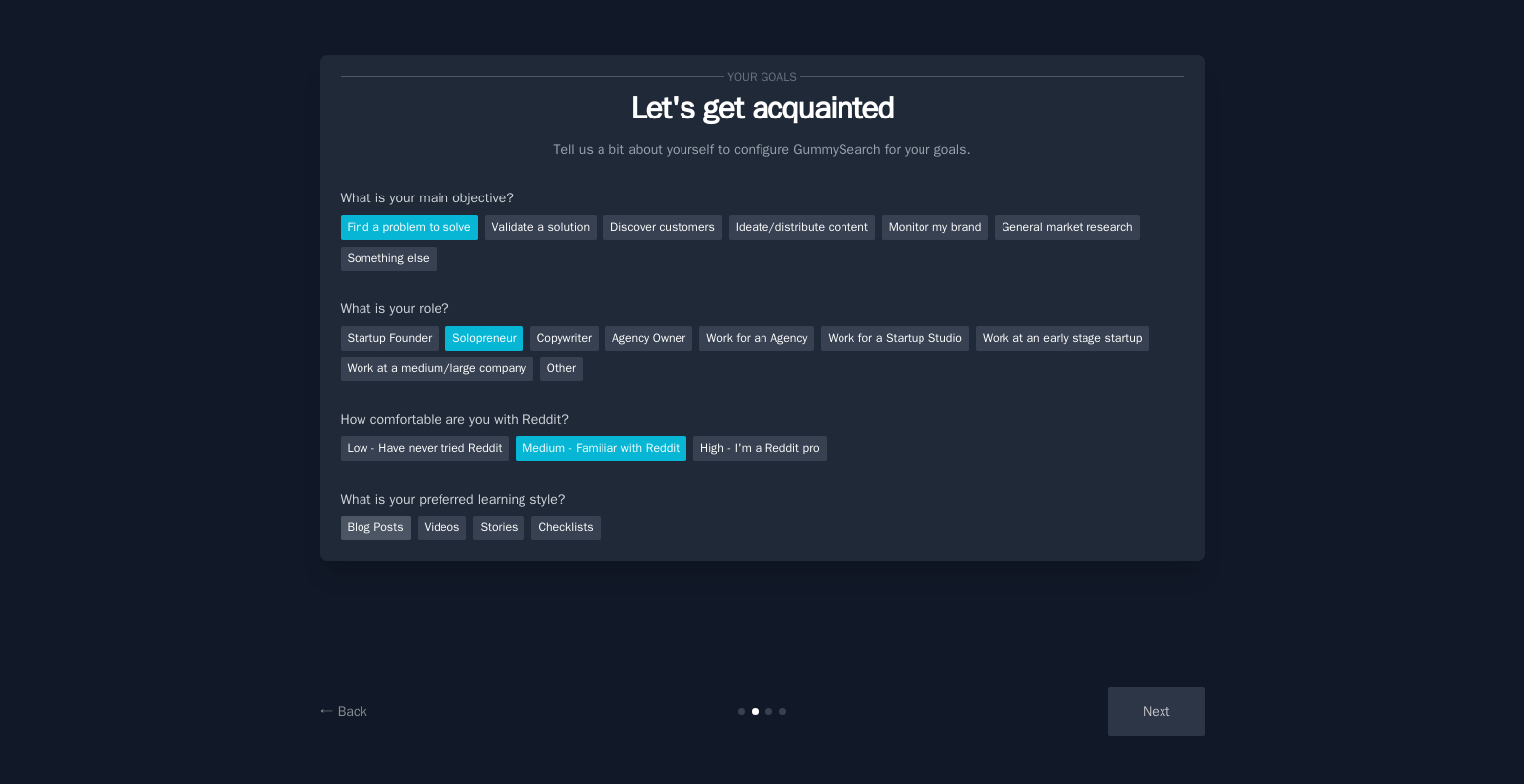 click on "Blog Posts" at bounding box center [375, 528] 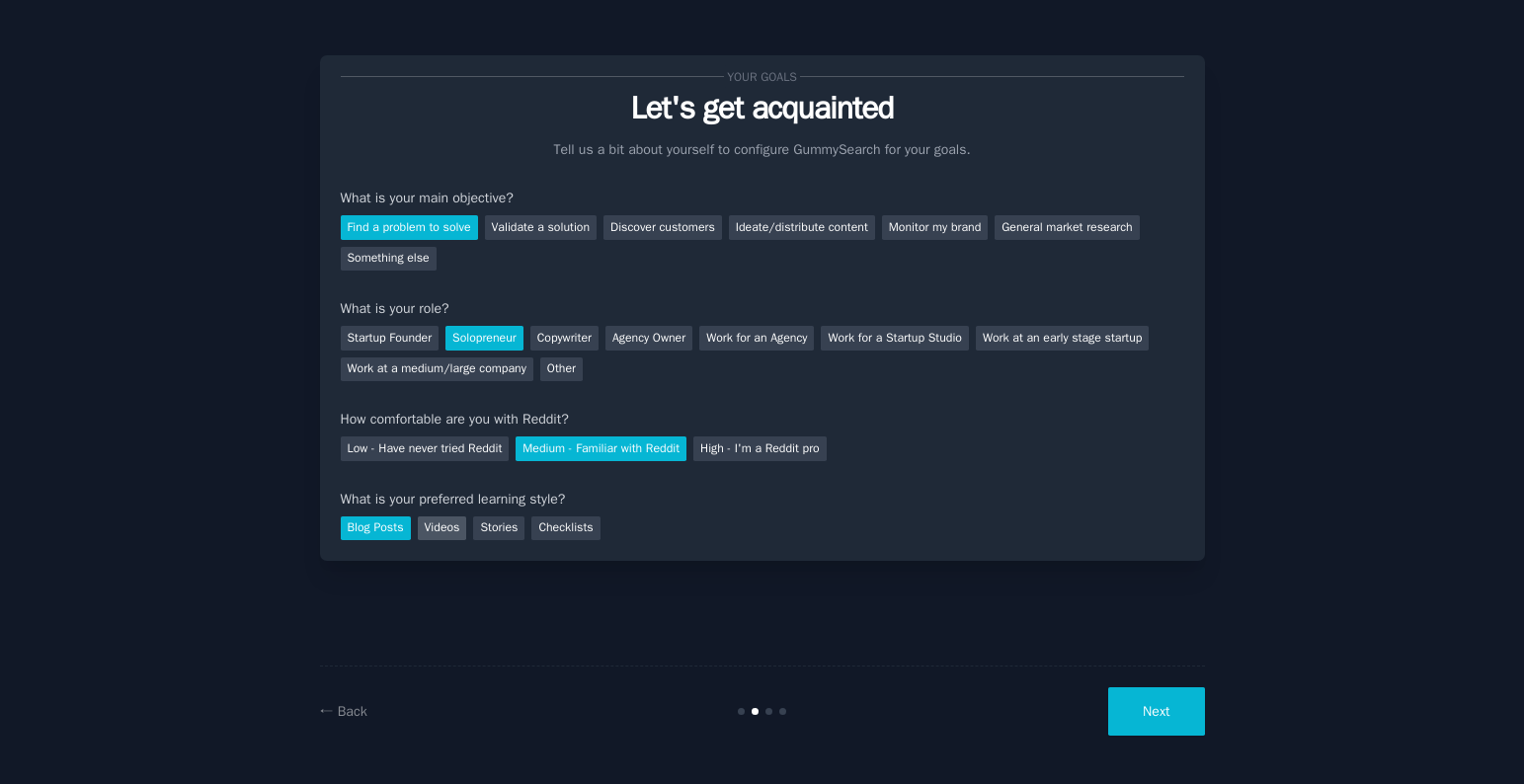 click on "Videos" at bounding box center [442, 528] 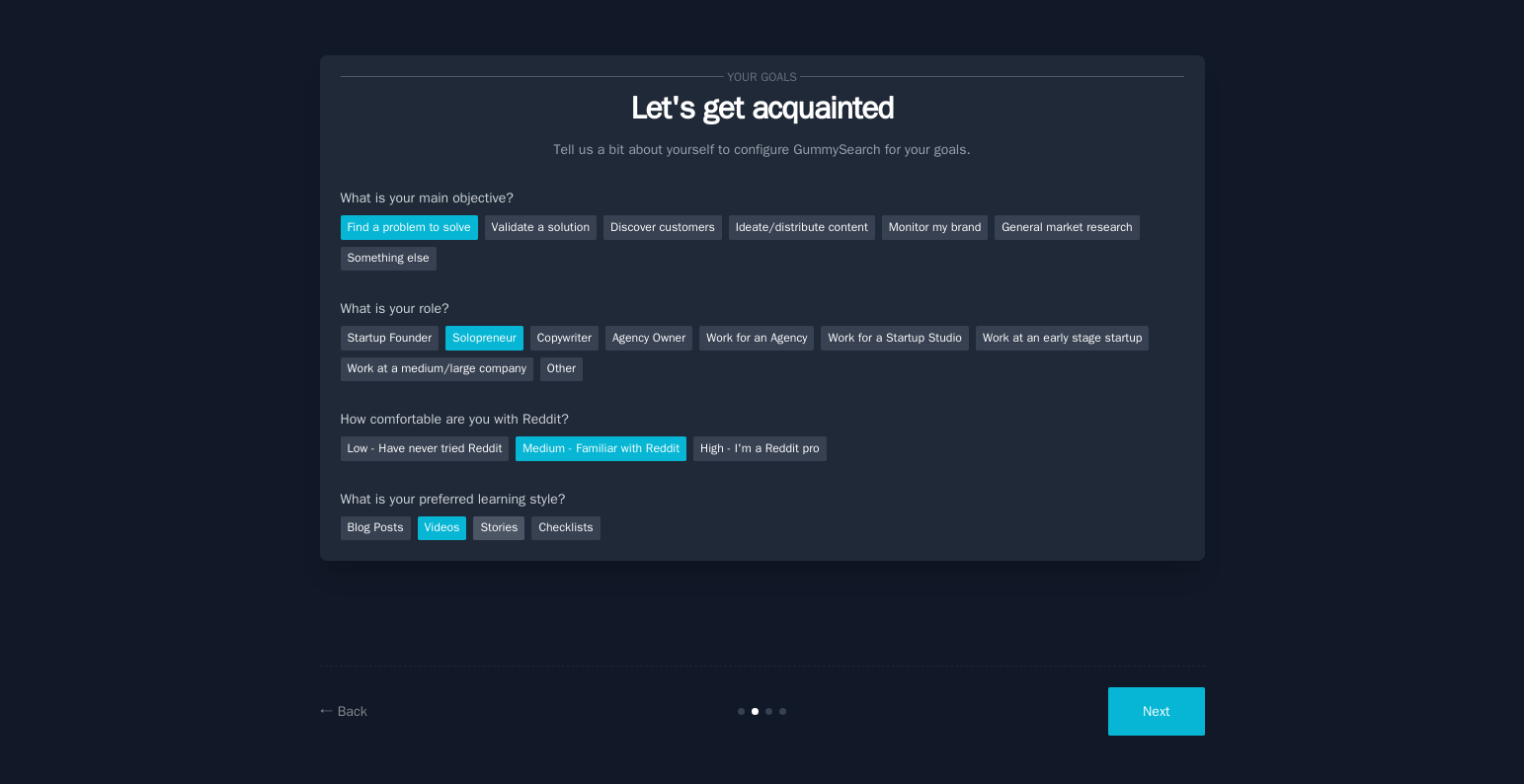 drag, startPoint x: 493, startPoint y: 530, endPoint x: 512, endPoint y: 530, distance: 19 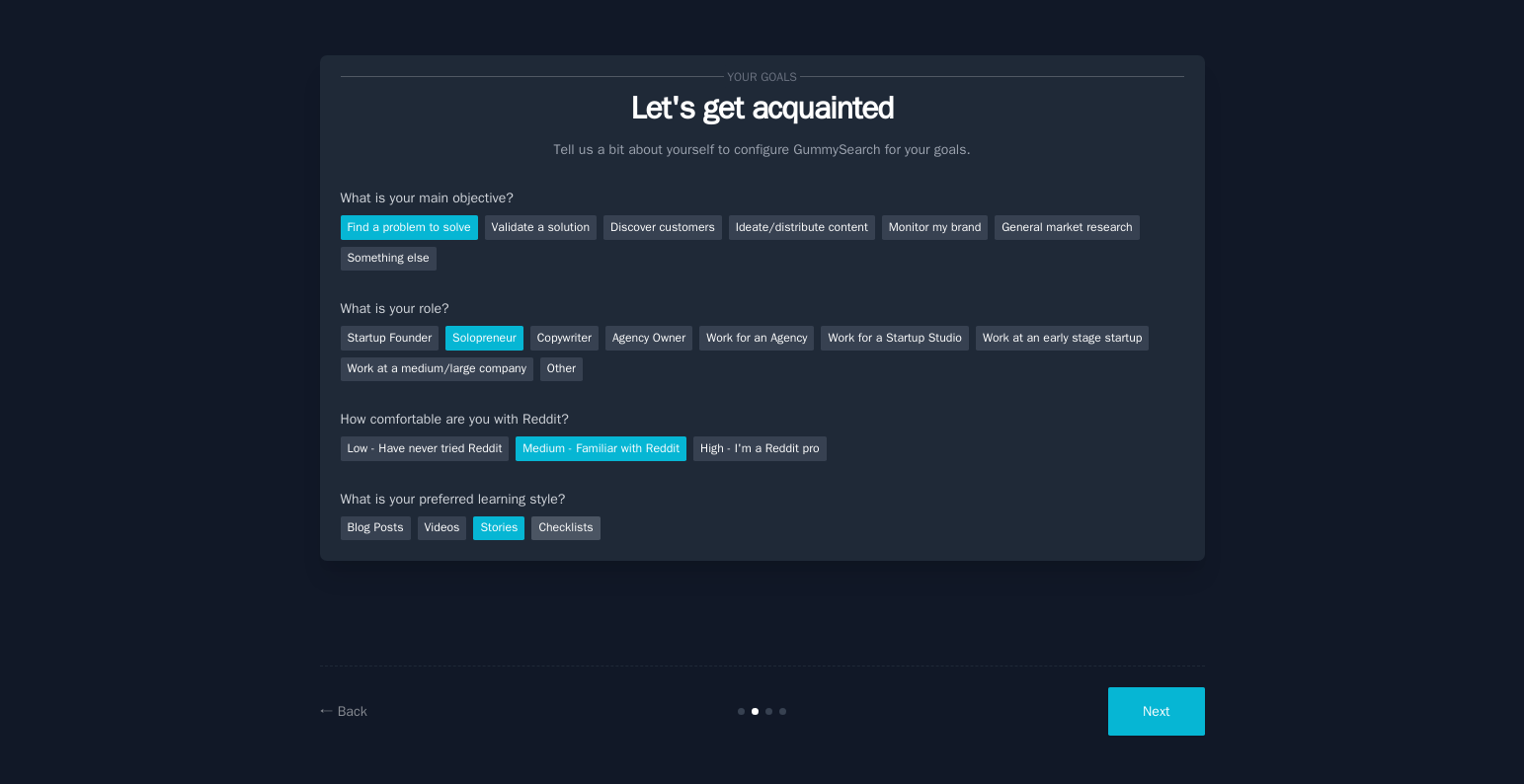 click on "Checklists" at bounding box center [565, 528] 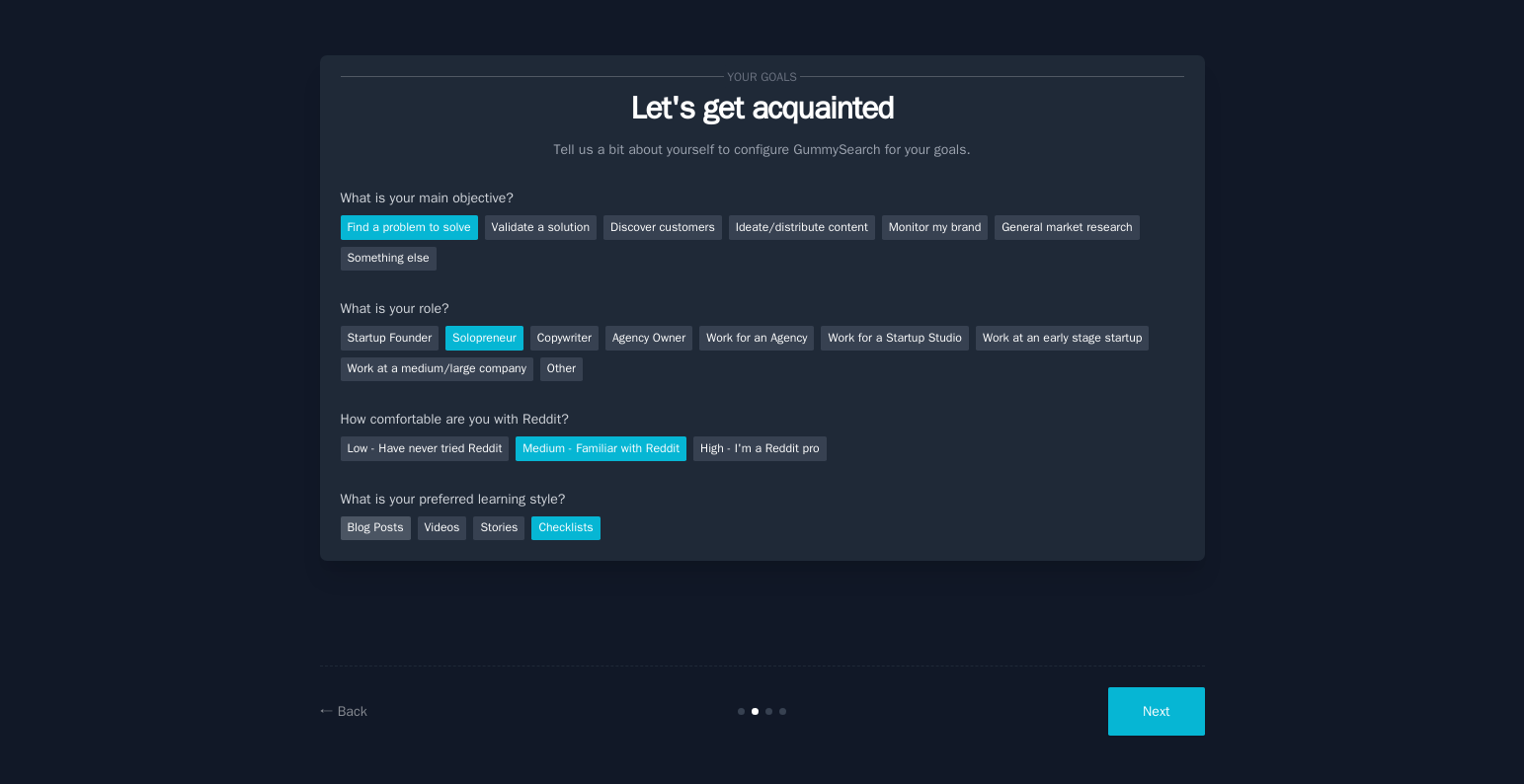 click on "Blog Posts" at bounding box center (375, 528) 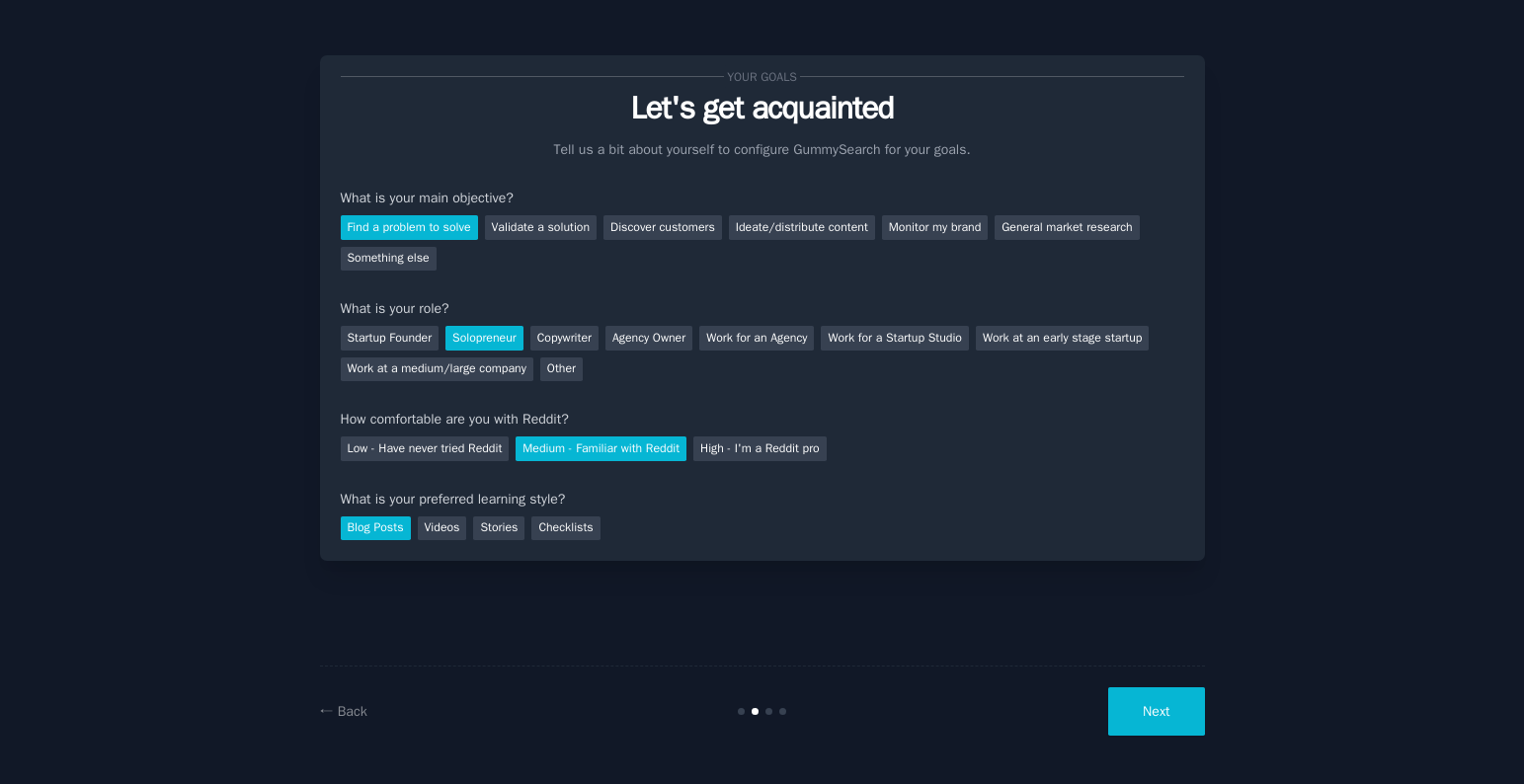 click on "Next" at bounding box center (1156, 711) 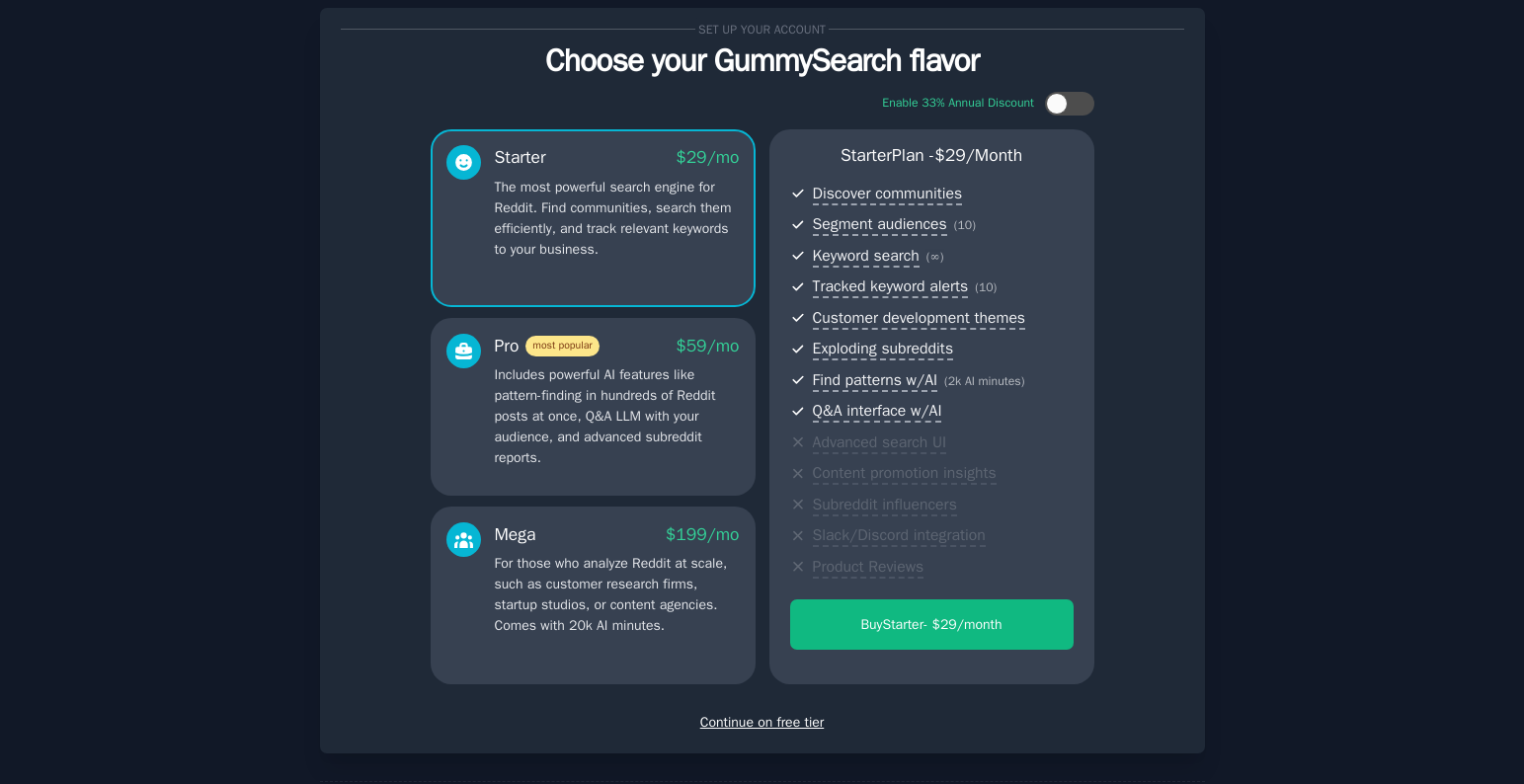 scroll, scrollTop: 53, scrollLeft: 0, axis: vertical 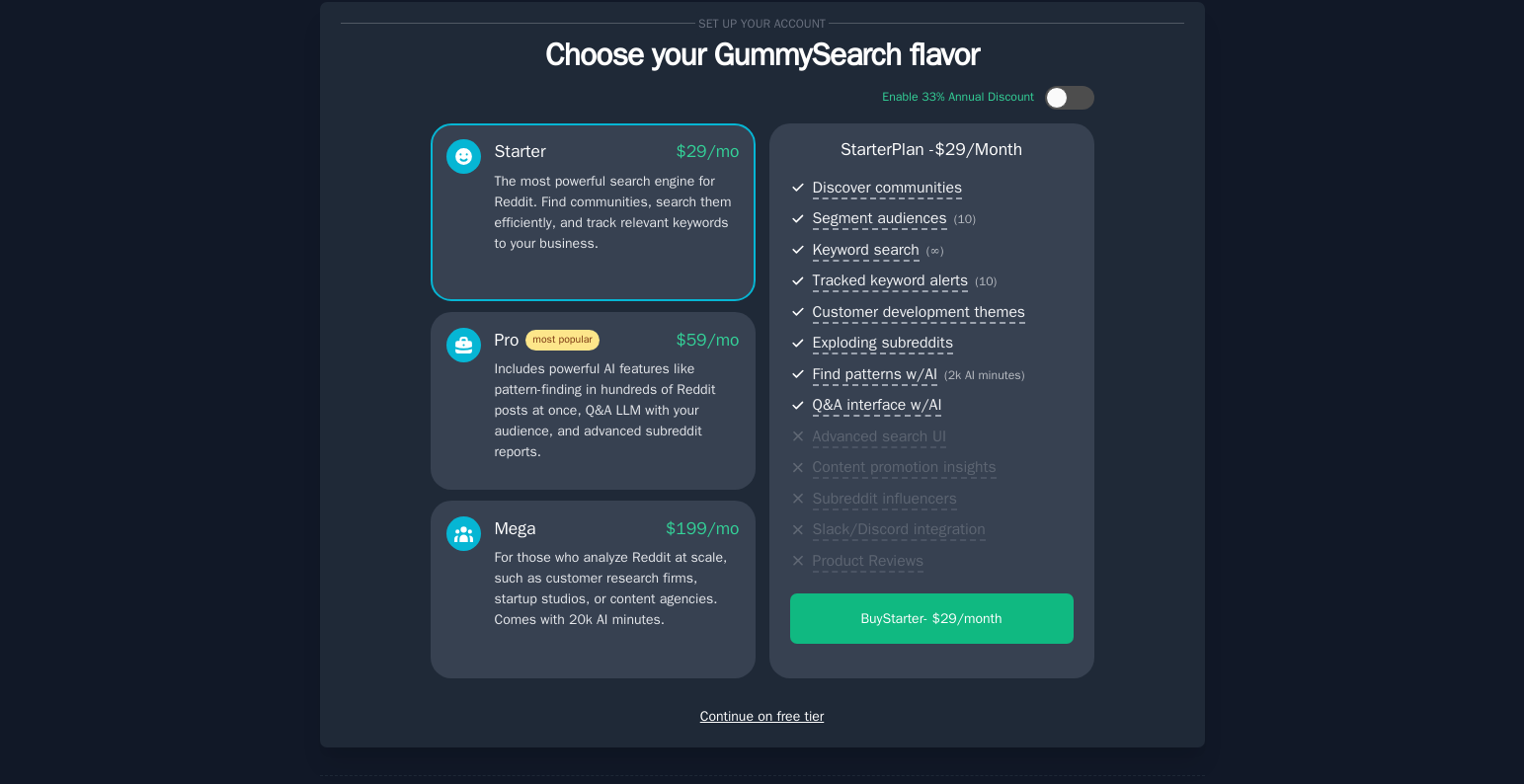 click on "Continue on free tier" at bounding box center [762, 716] 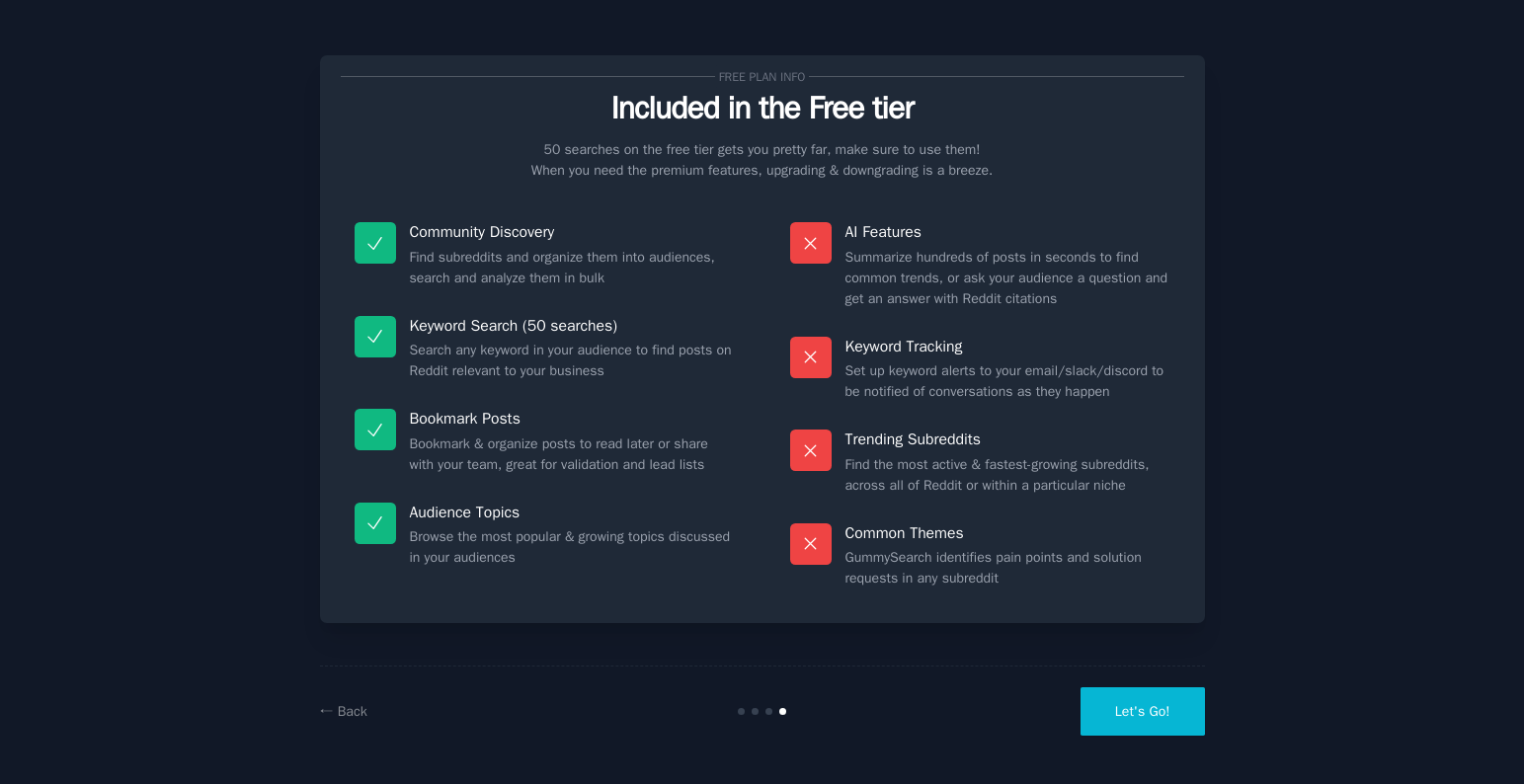 click on "Let's Go!" at bounding box center (1143, 711) 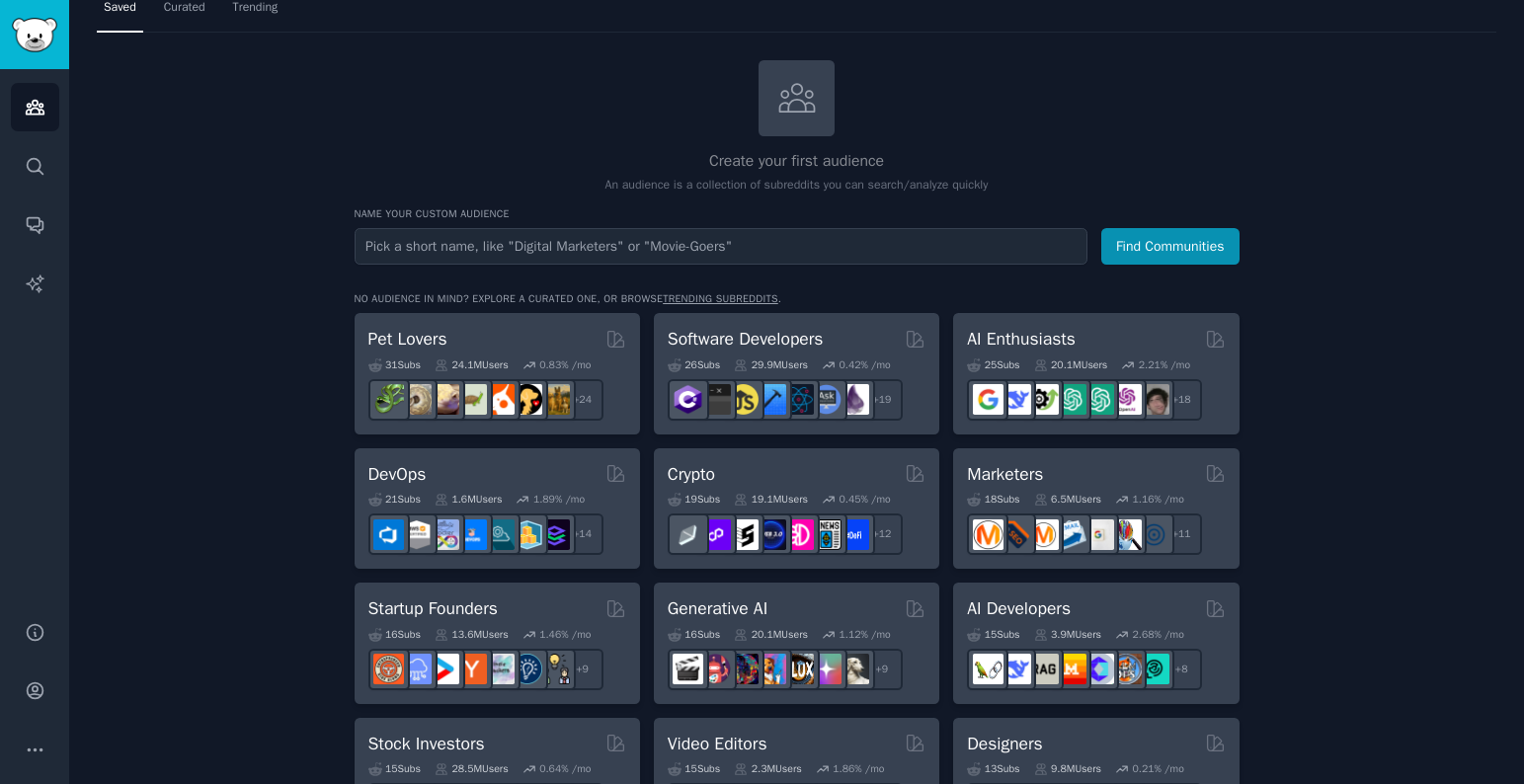 scroll, scrollTop: 66, scrollLeft: 0, axis: vertical 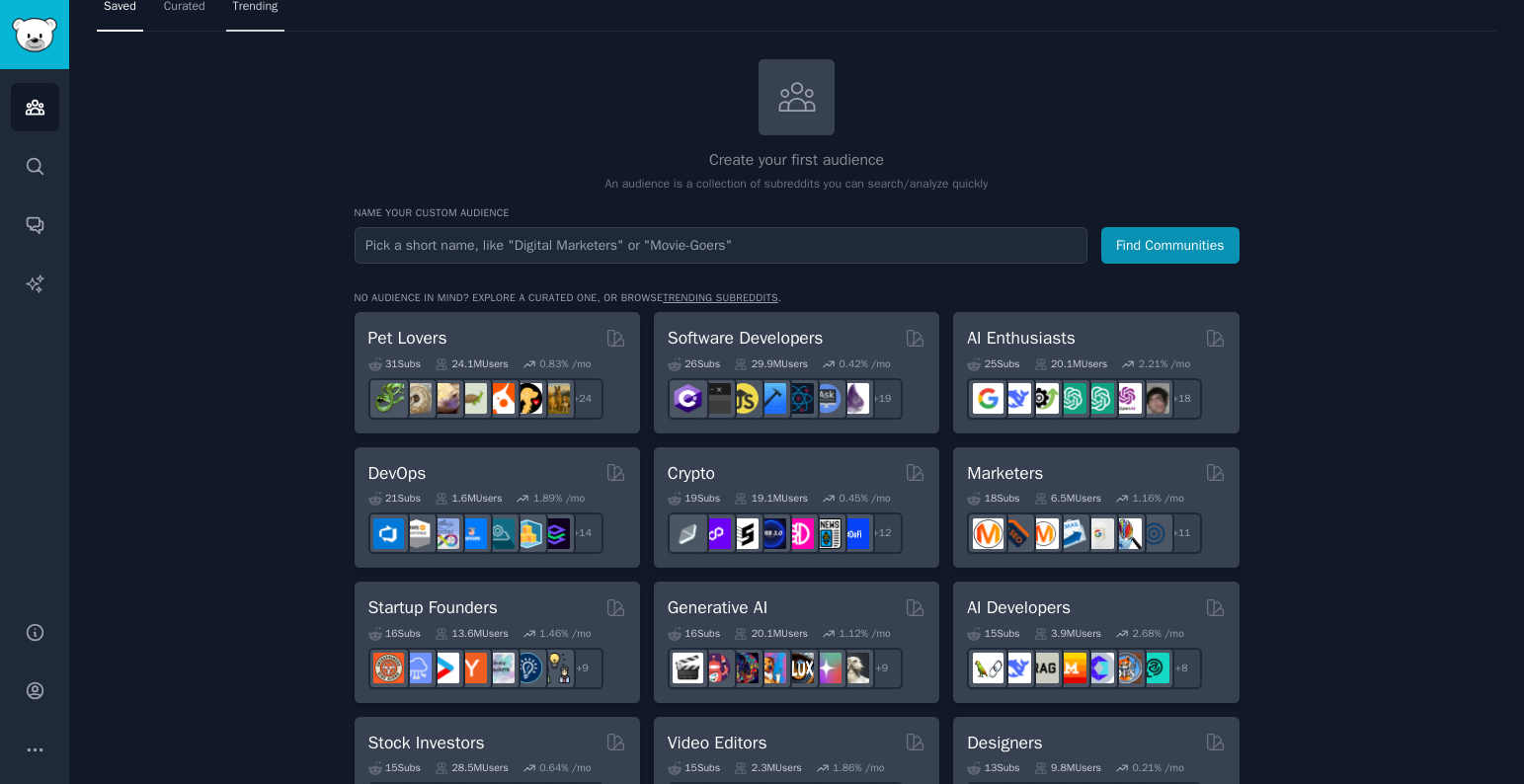 click on "Trending" at bounding box center (256, 11) 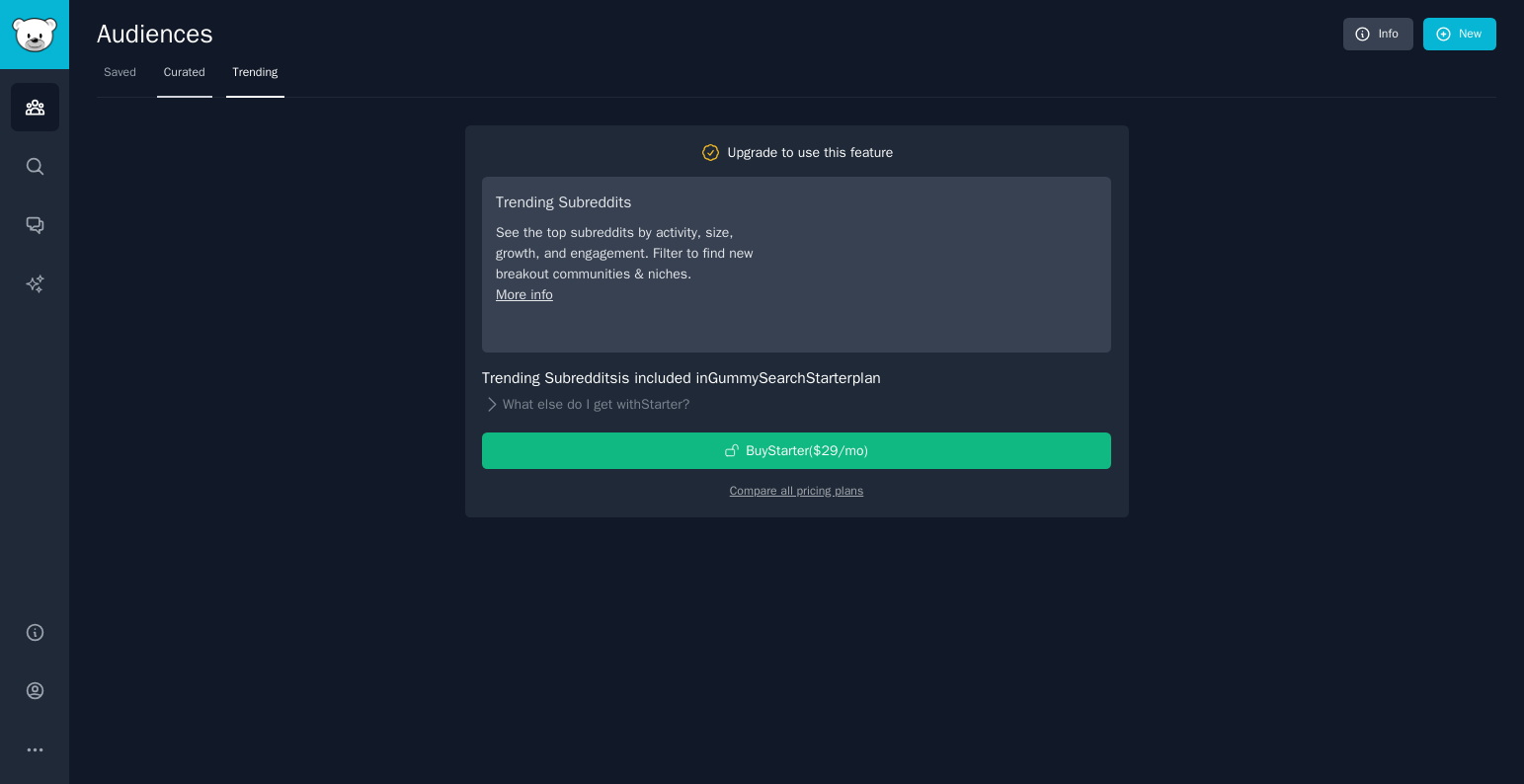 click on "Curated" at bounding box center (185, 77) 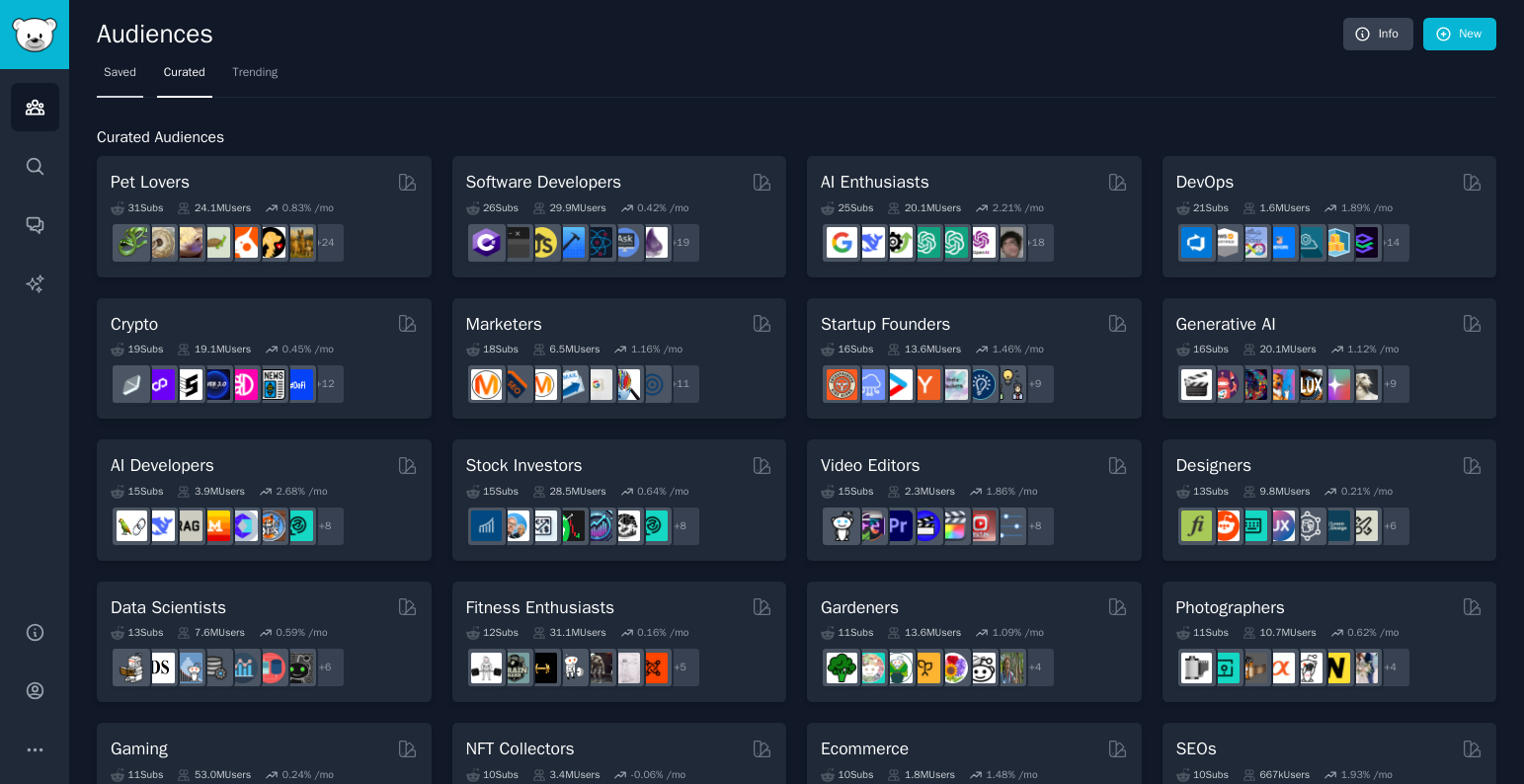 click on "Saved" at bounding box center [120, 73] 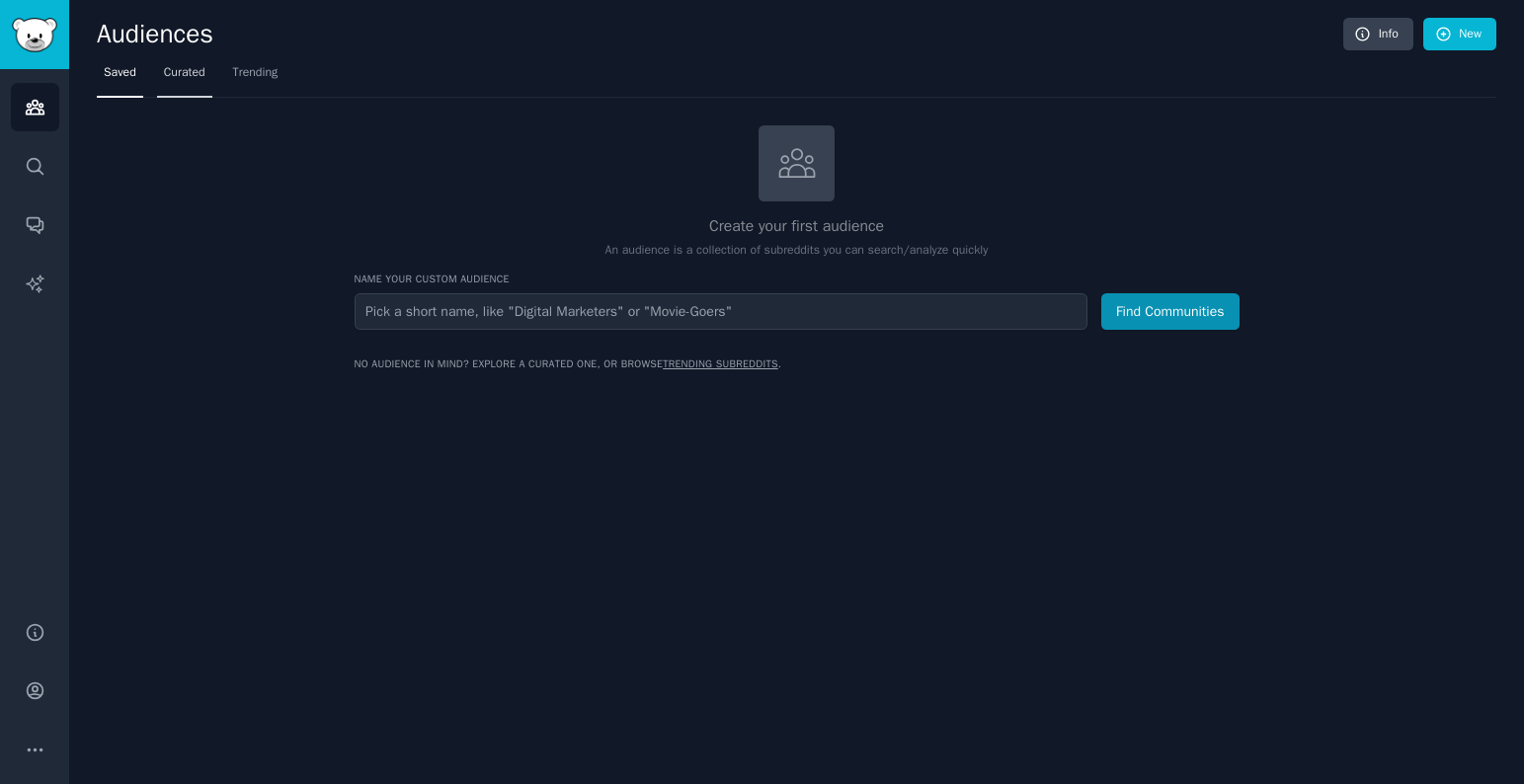 click on "Curated" at bounding box center (185, 73) 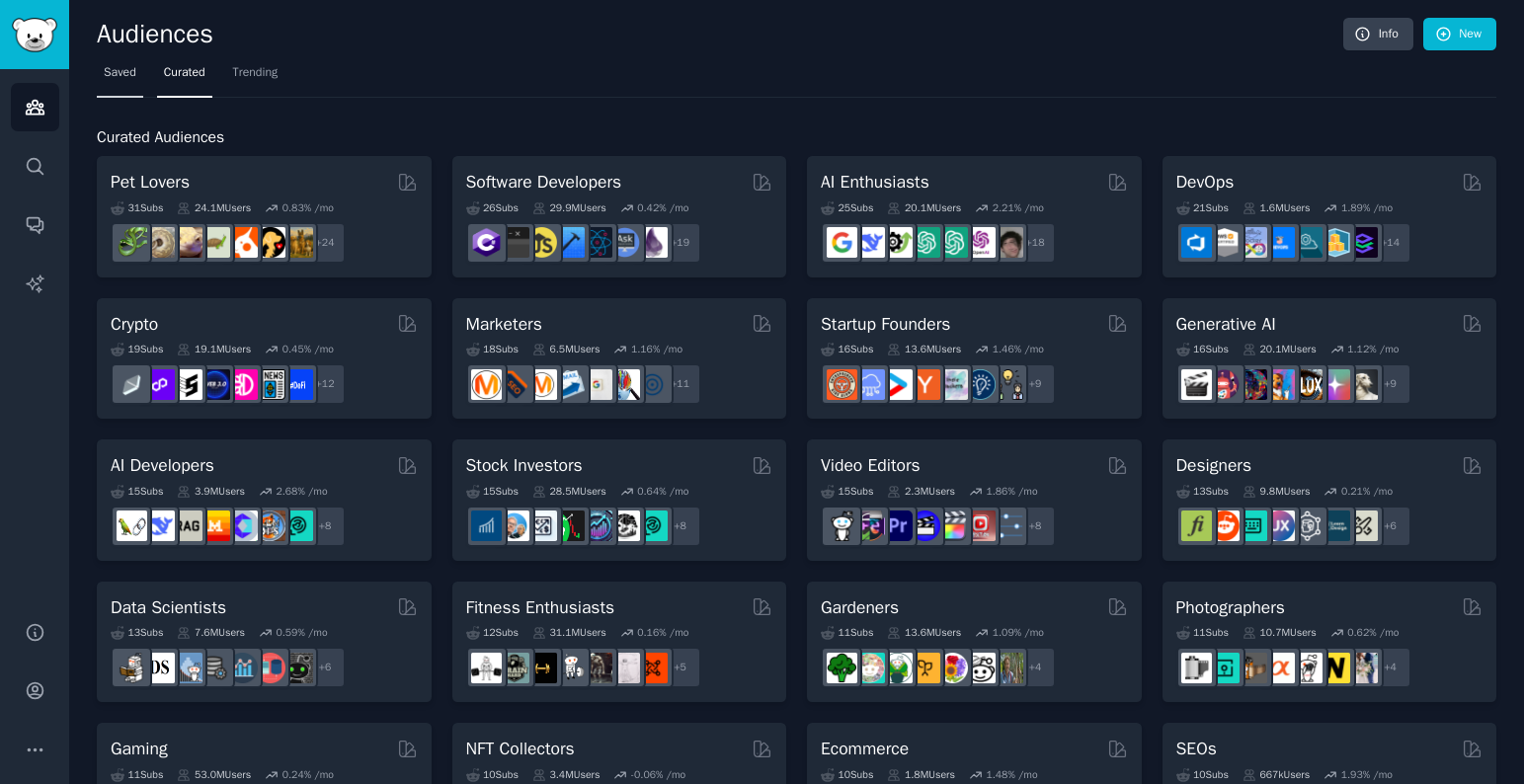 click on "Saved" at bounding box center (120, 73) 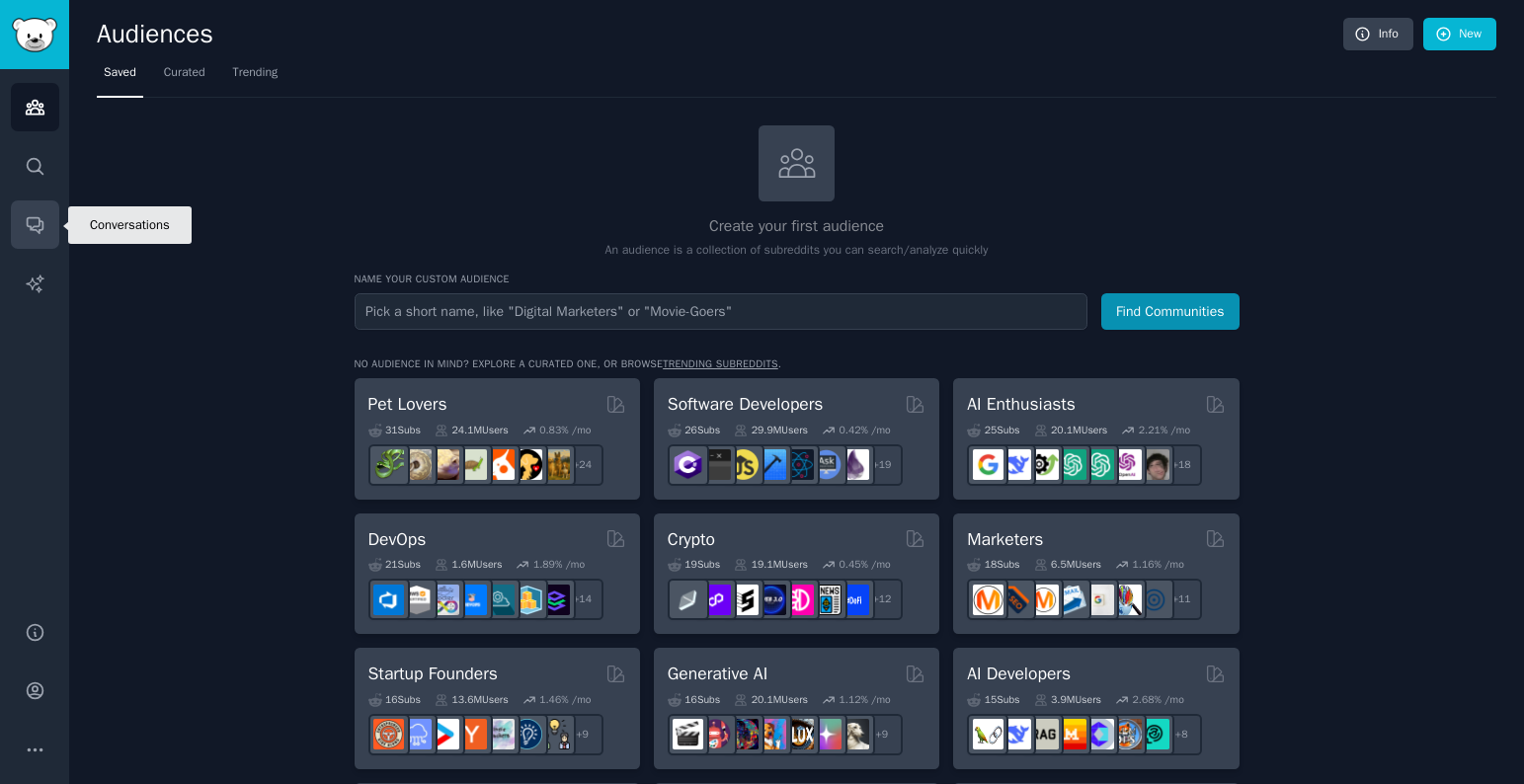 click on "Conversations" at bounding box center [35, 224] 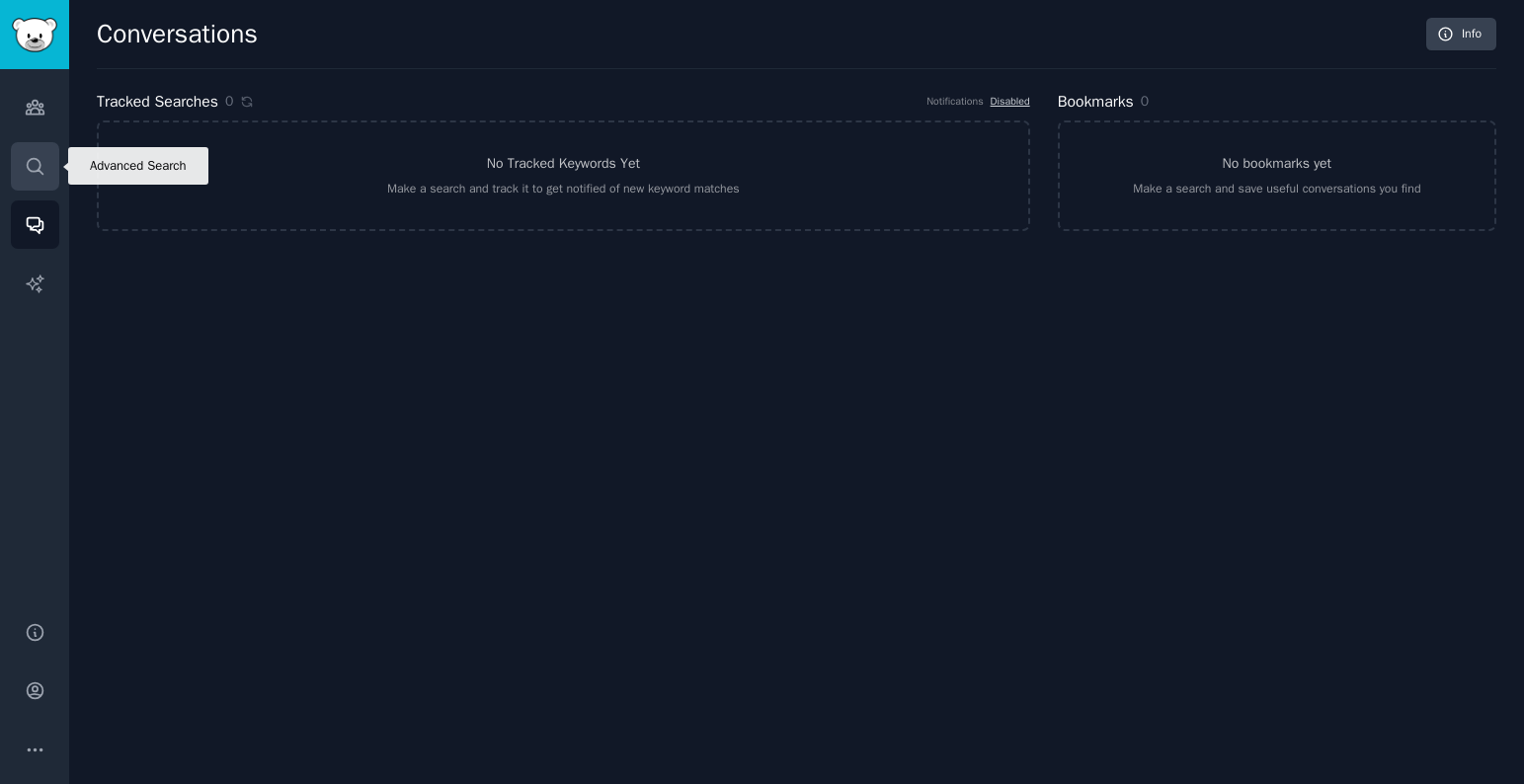 click 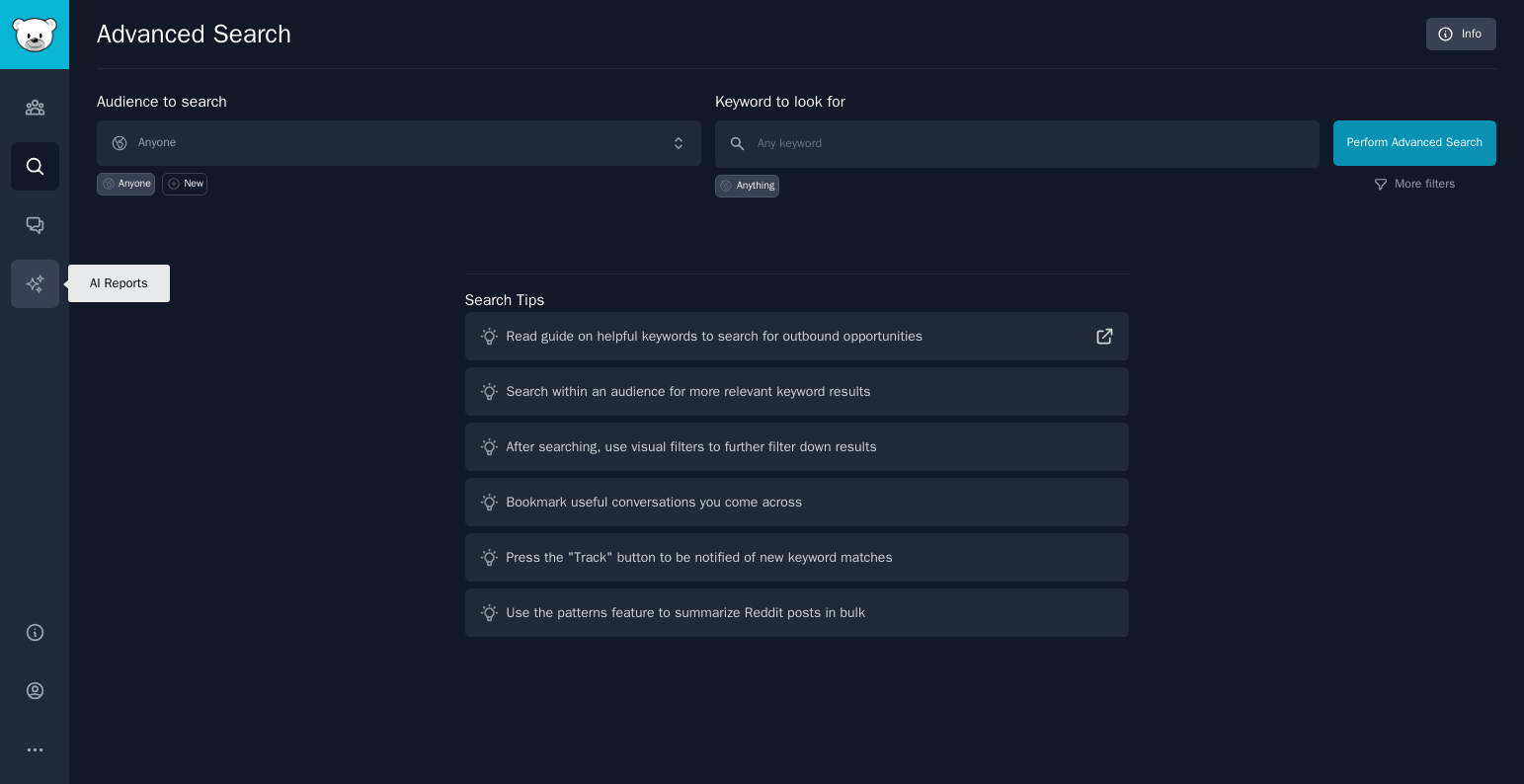 click 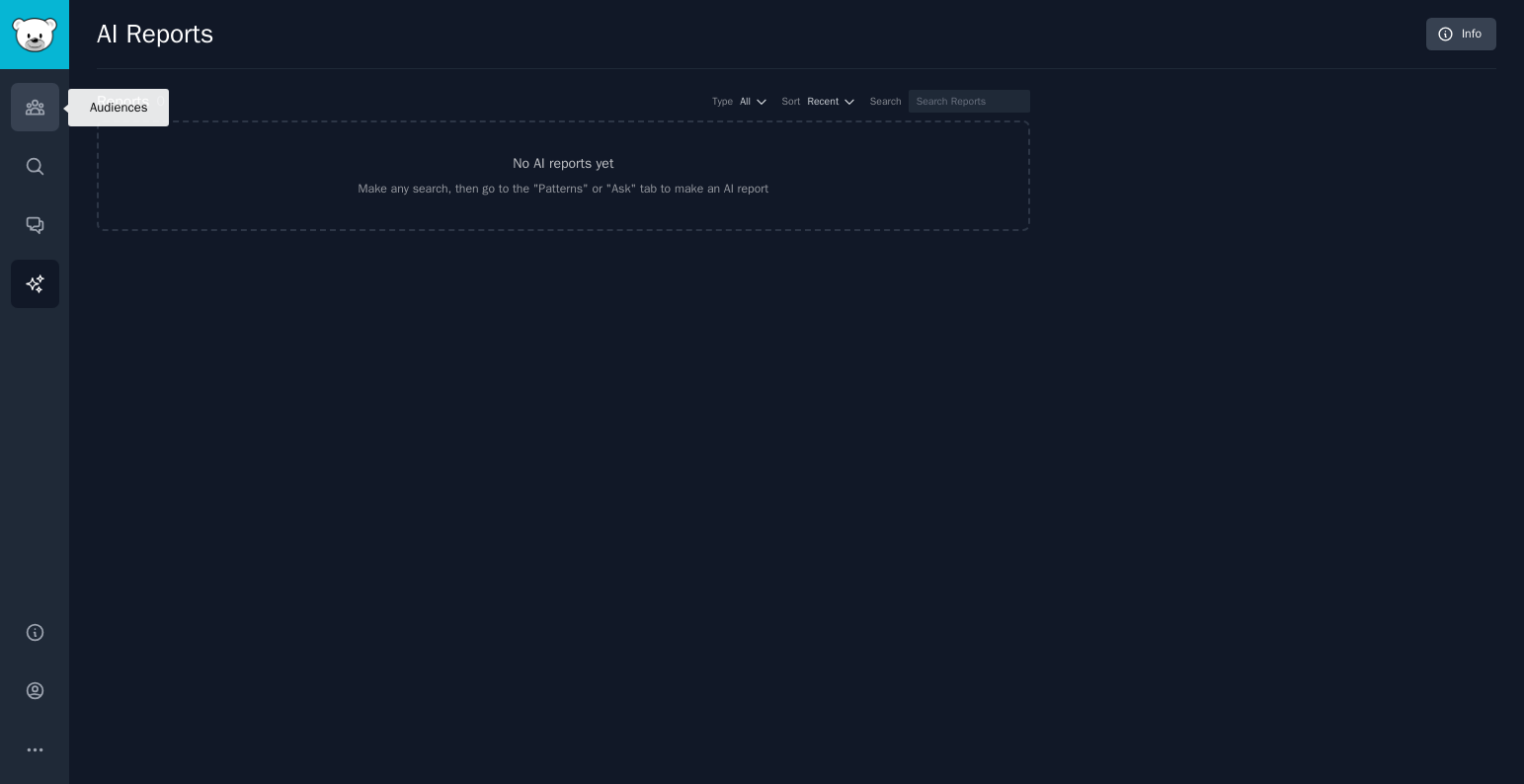 click on "Audiences" at bounding box center (35, 107) 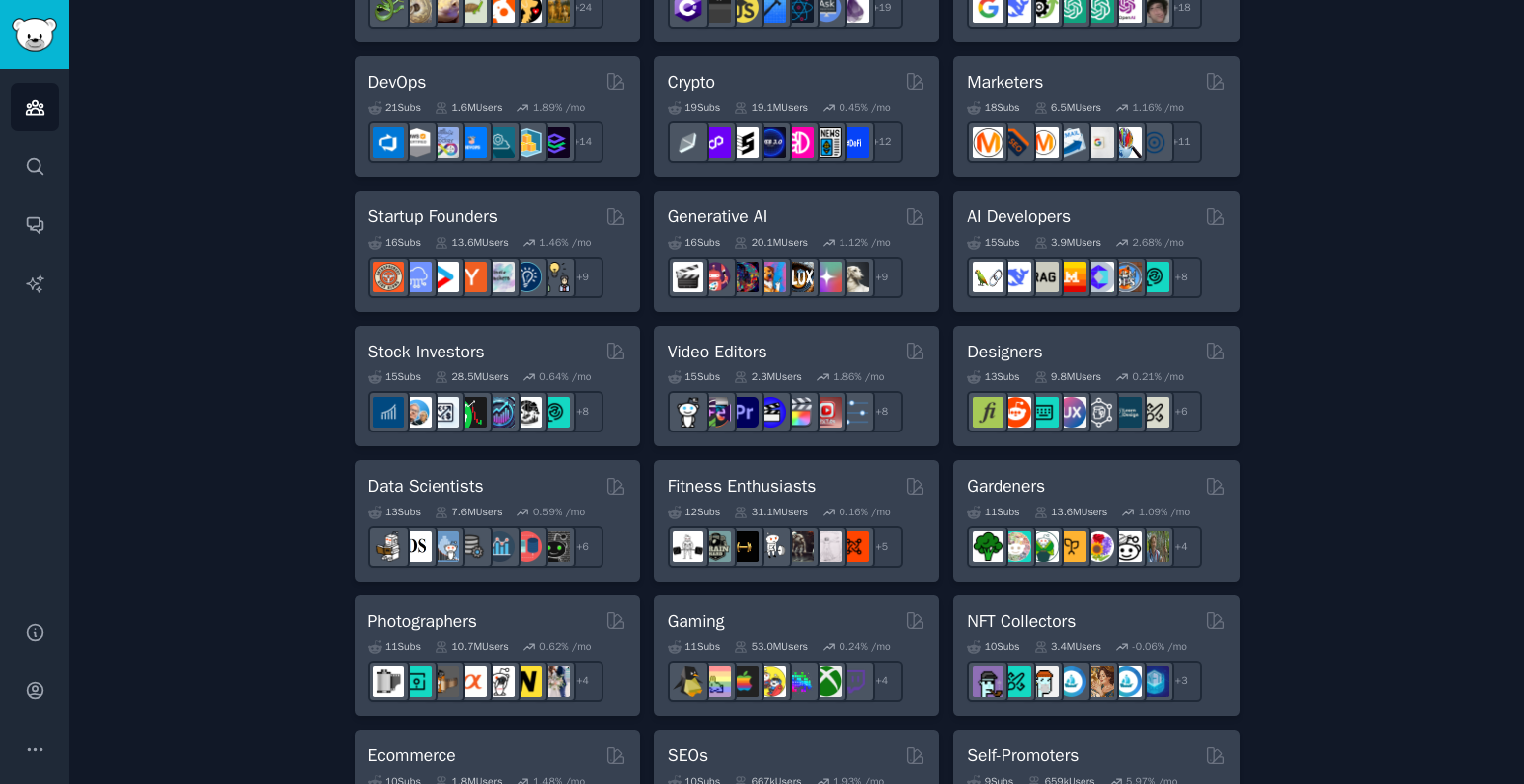 scroll, scrollTop: 495, scrollLeft: 0, axis: vertical 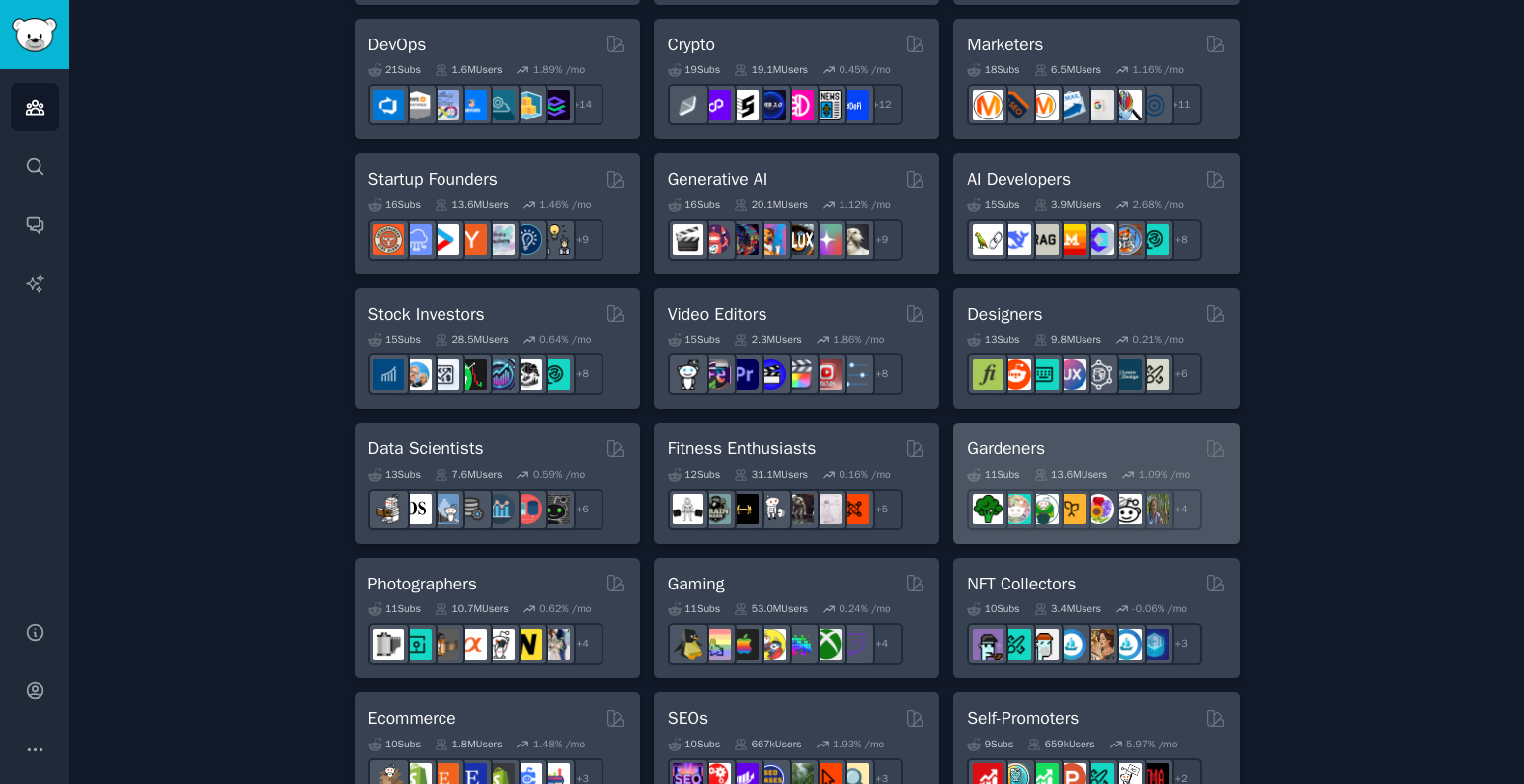 click on "Gardeners" at bounding box center [1005, 448] 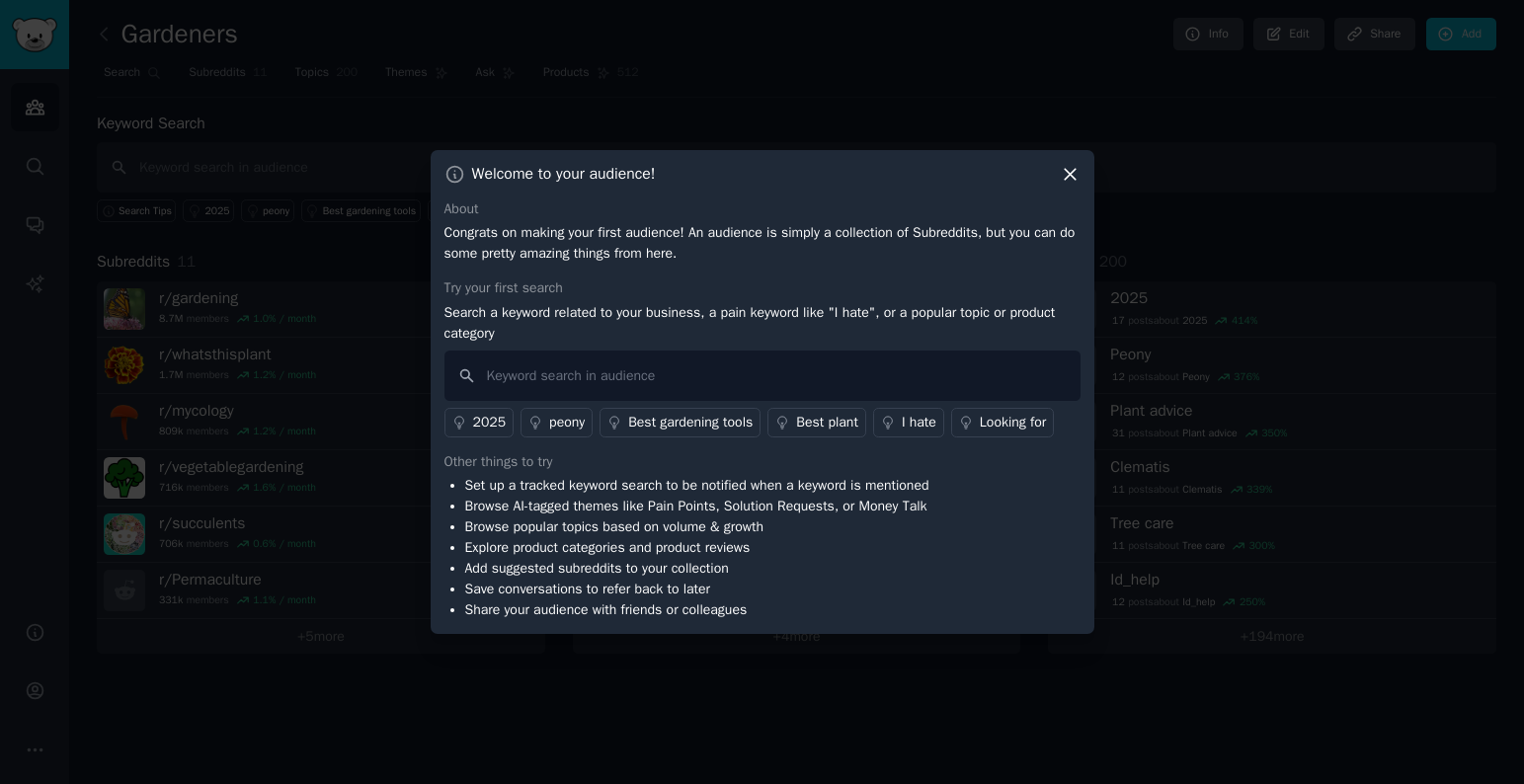 click 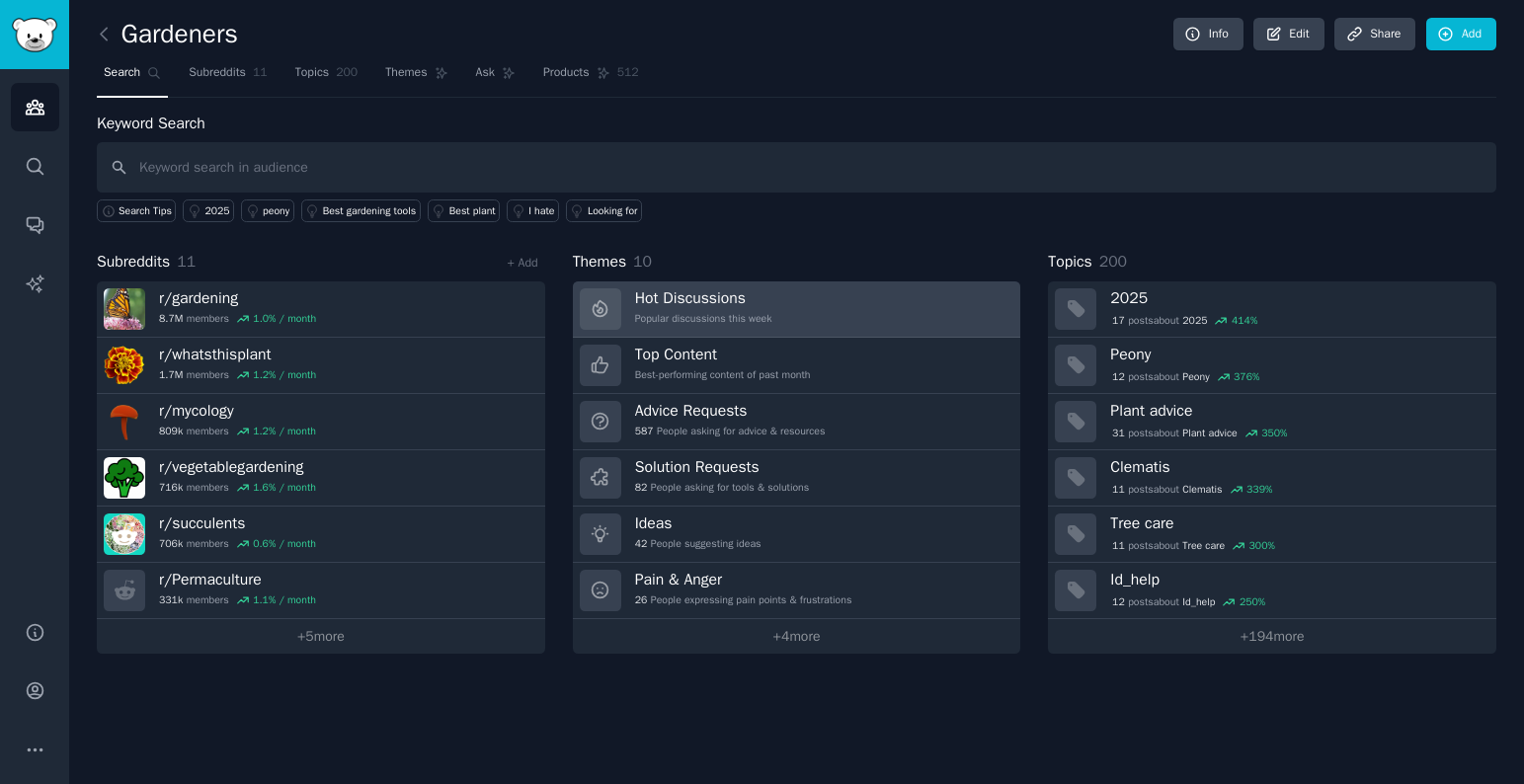 click on "Hot Discussions Popular discussions this week" at bounding box center (703, 309) 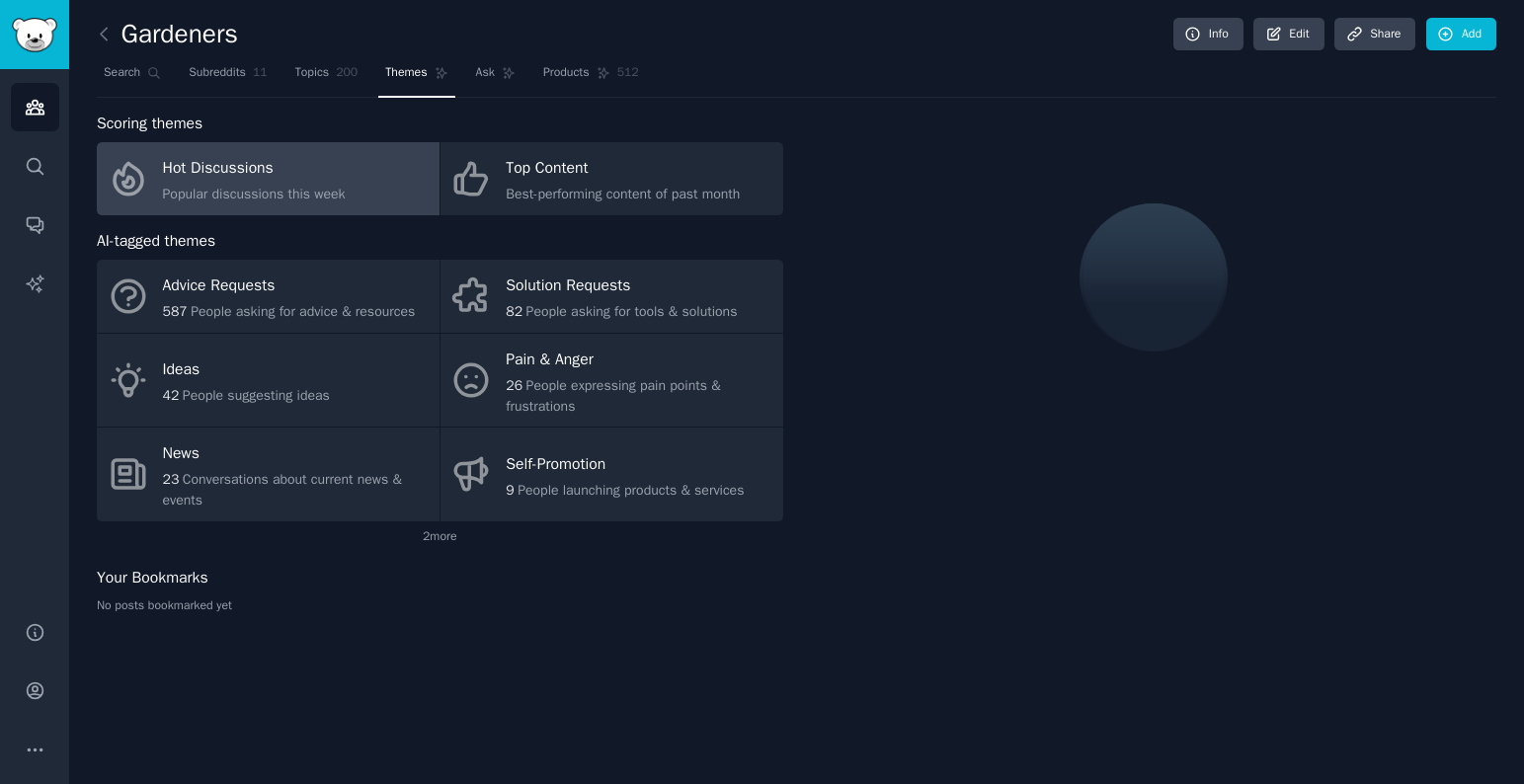 click on "Hot Discussions" at bounding box center (254, 169) 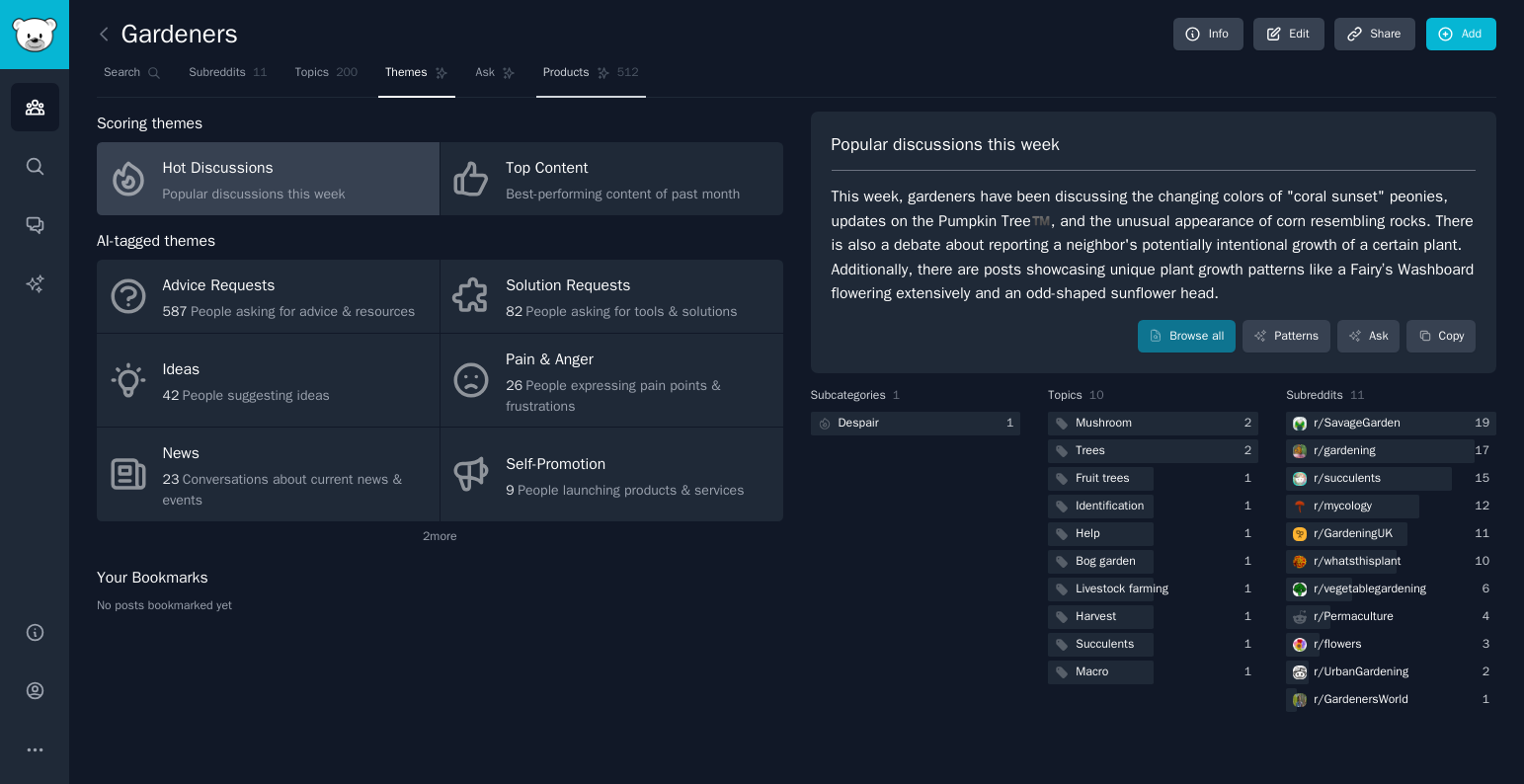 click on "Products 512" at bounding box center (591, 77) 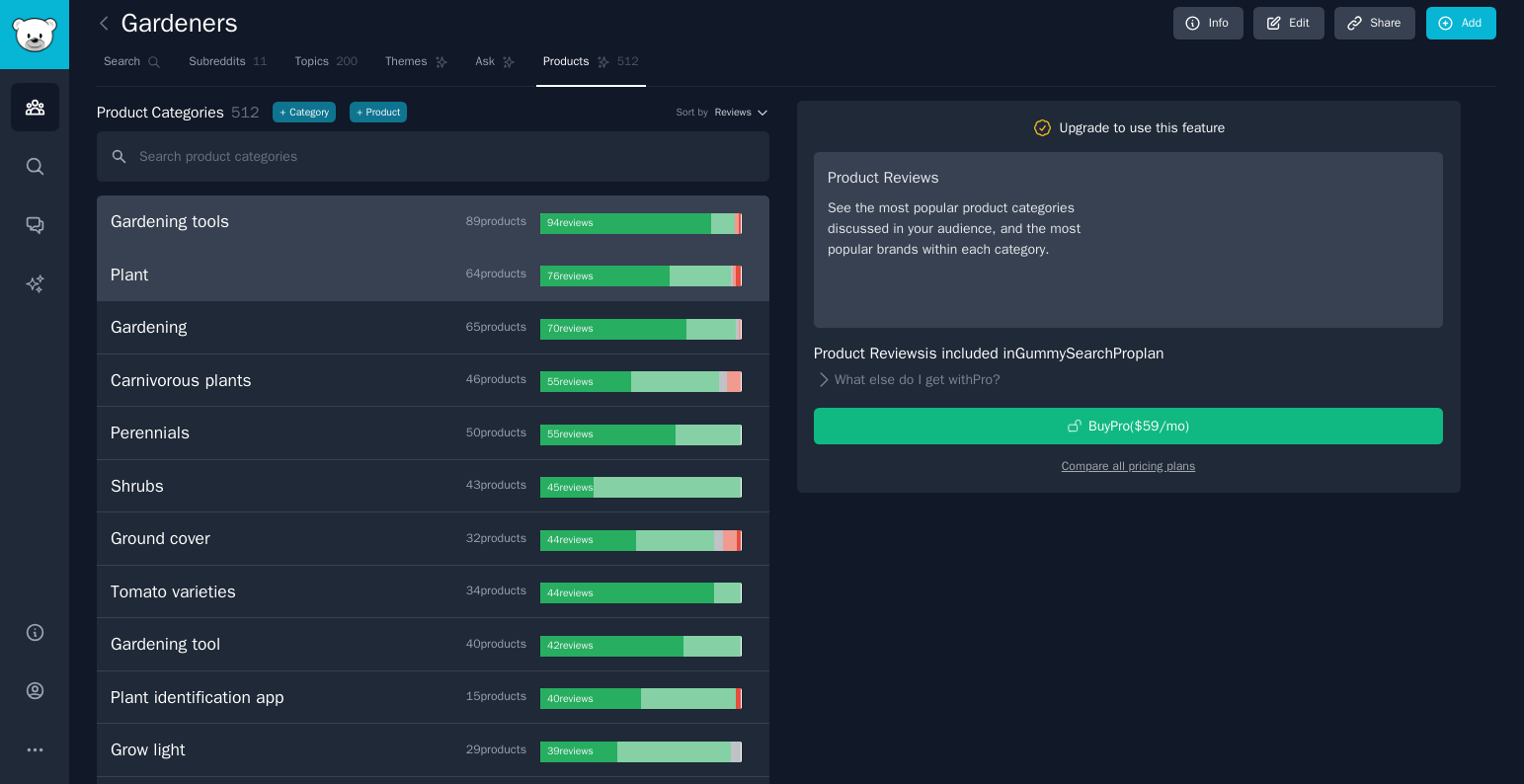 scroll, scrollTop: 0, scrollLeft: 0, axis: both 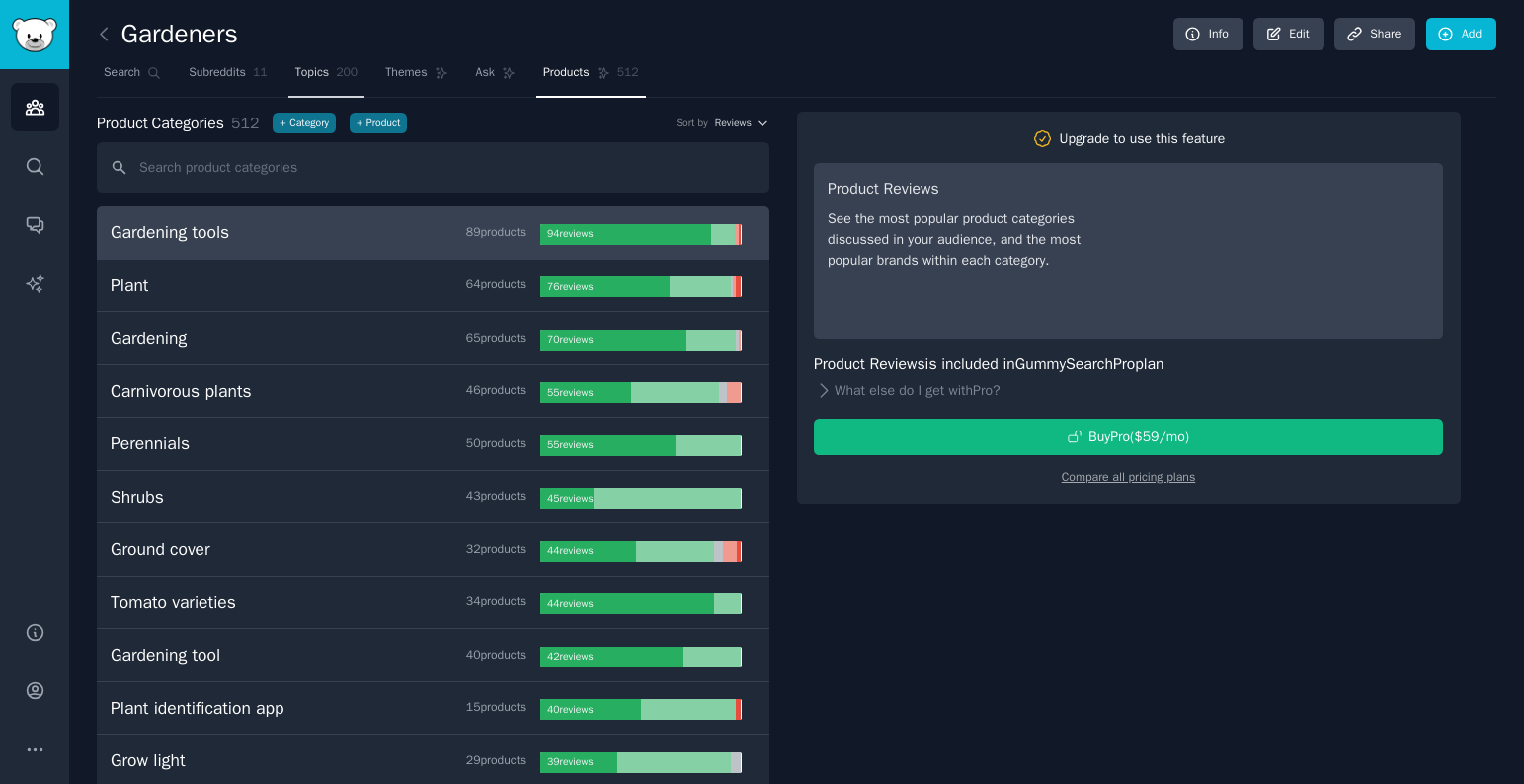 click on "Topics" at bounding box center (312, 73) 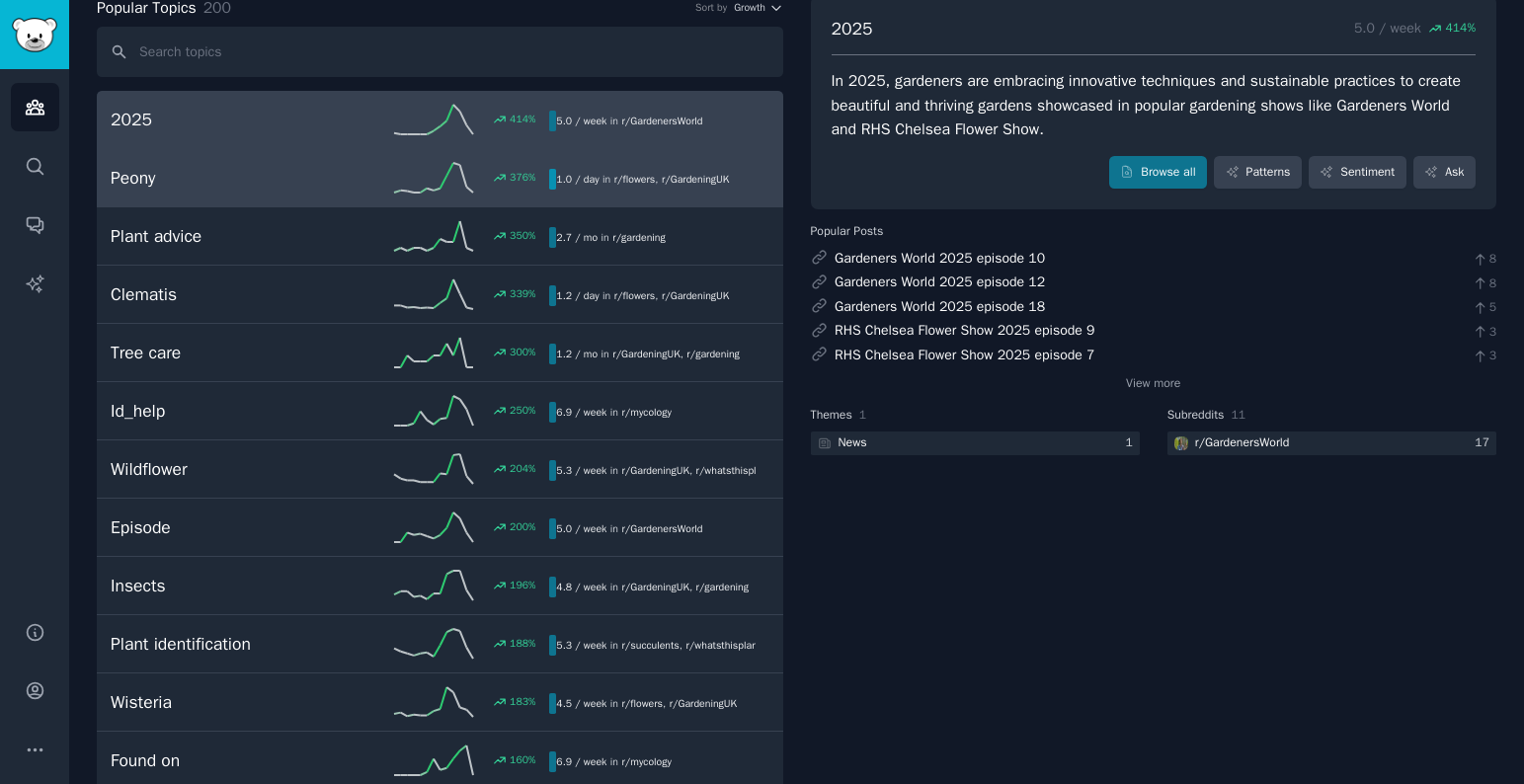 scroll, scrollTop: 0, scrollLeft: 0, axis: both 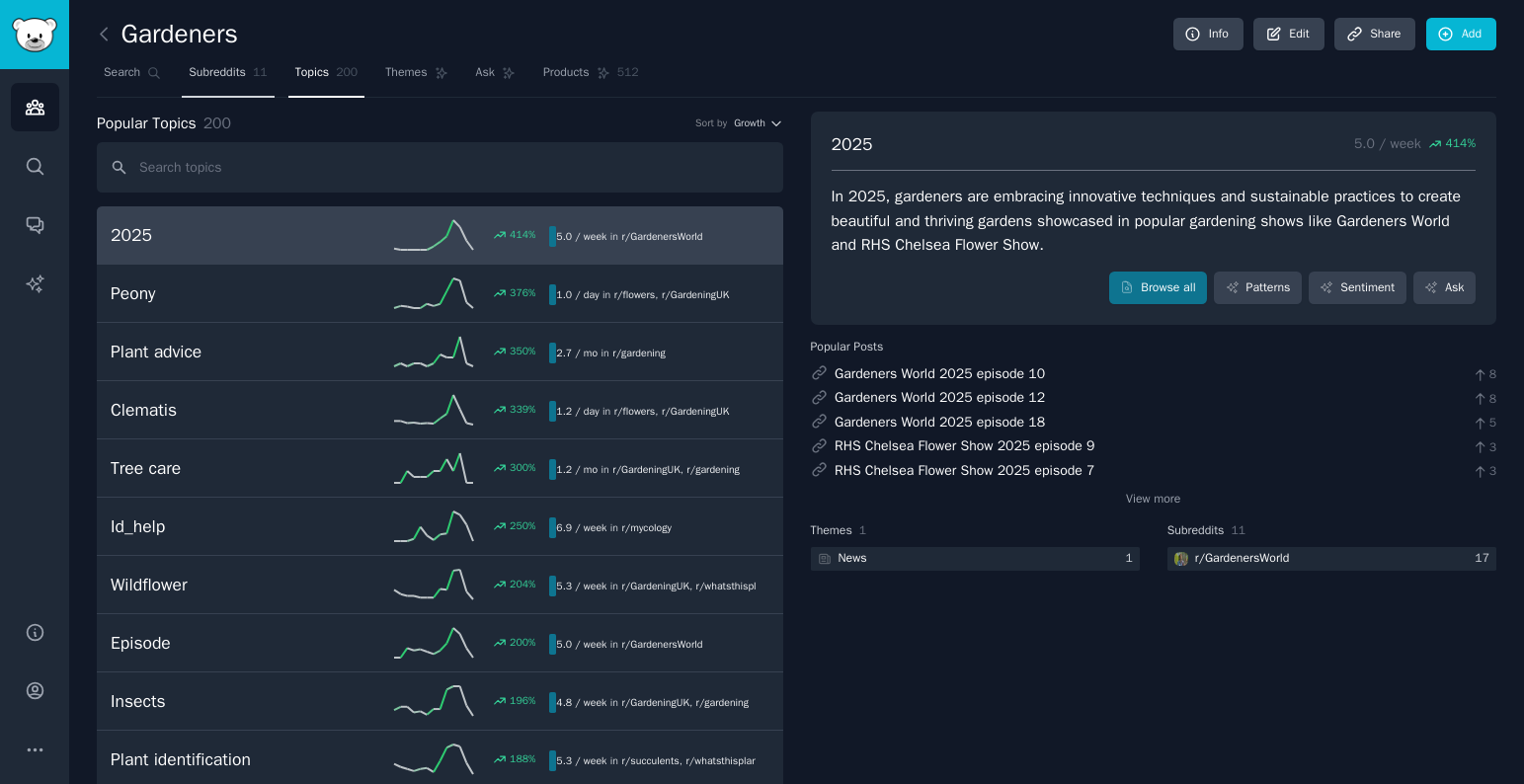 click on "Subreddits 11" at bounding box center (227, 77) 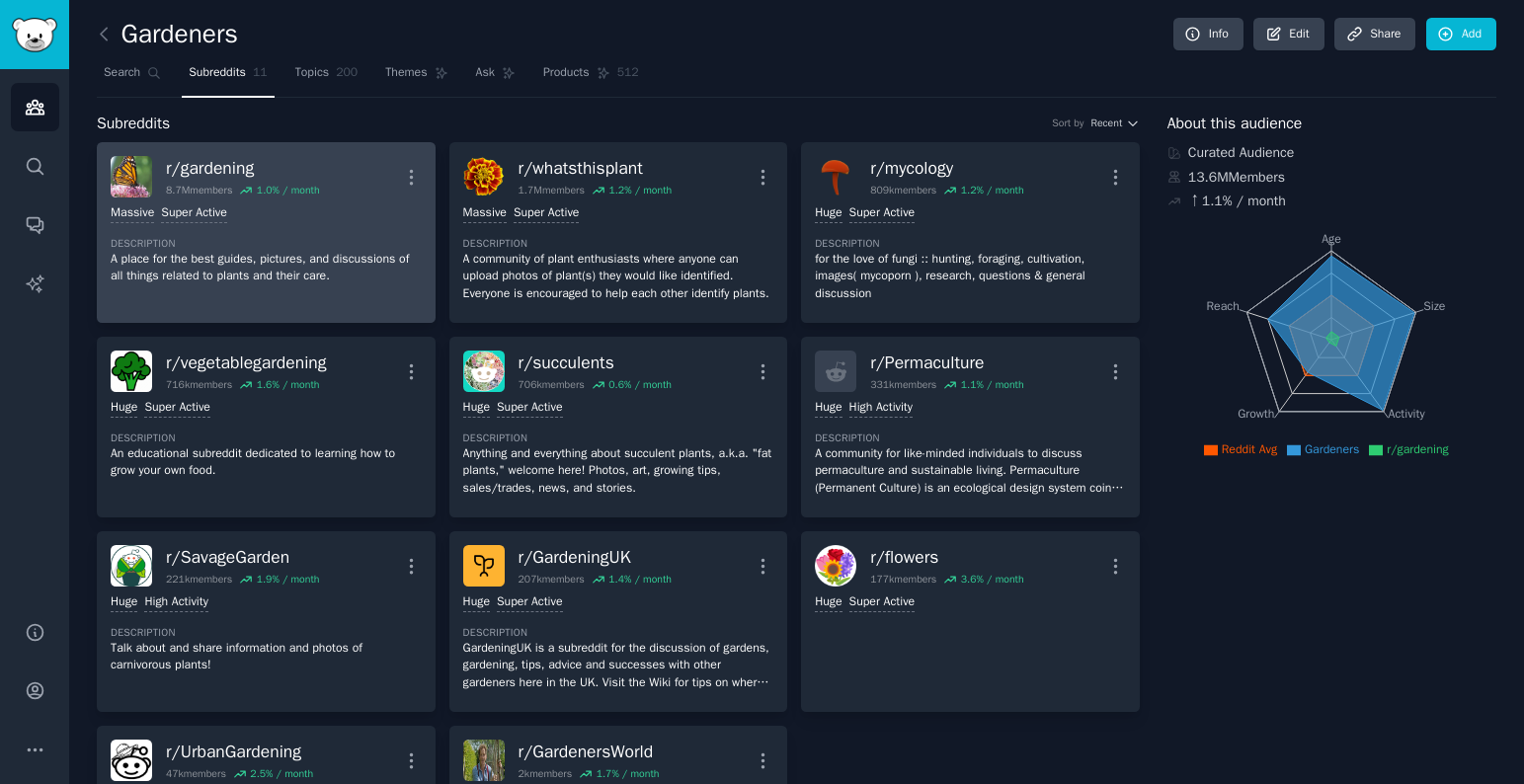 click on "r/ gardening" at bounding box center (243, 168) 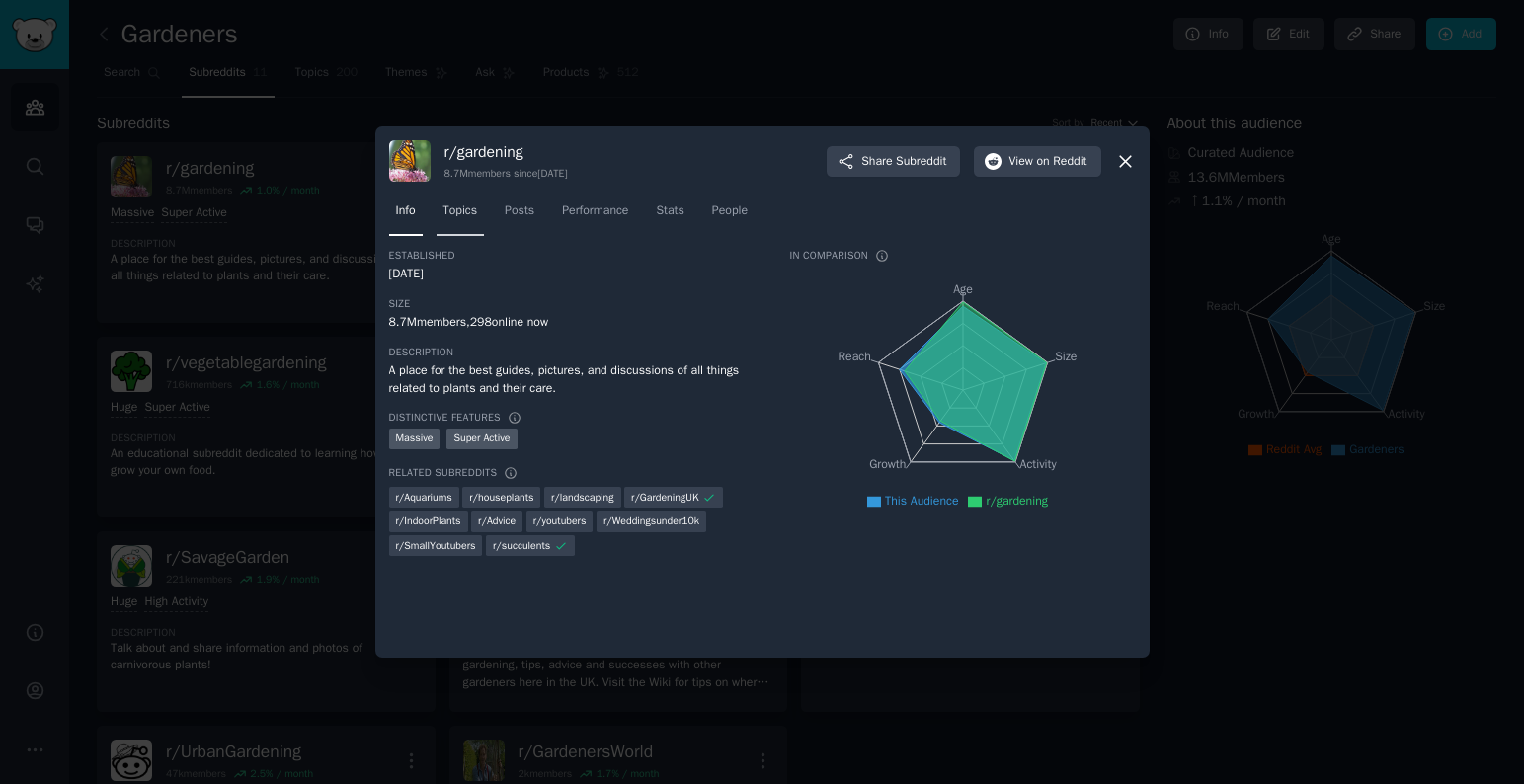 click on "Topics" at bounding box center (460, 211) 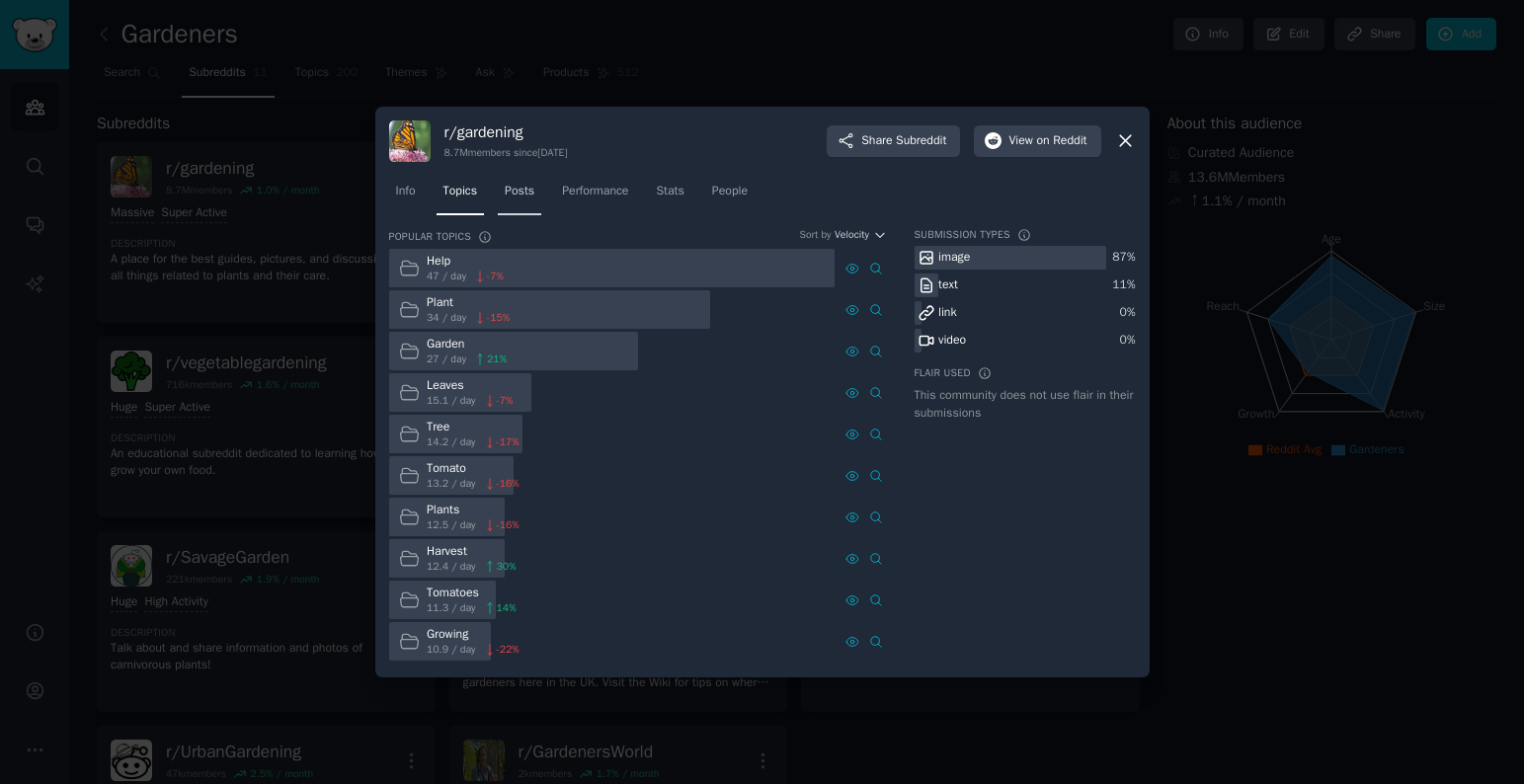 click on "Posts" at bounding box center (520, 192) 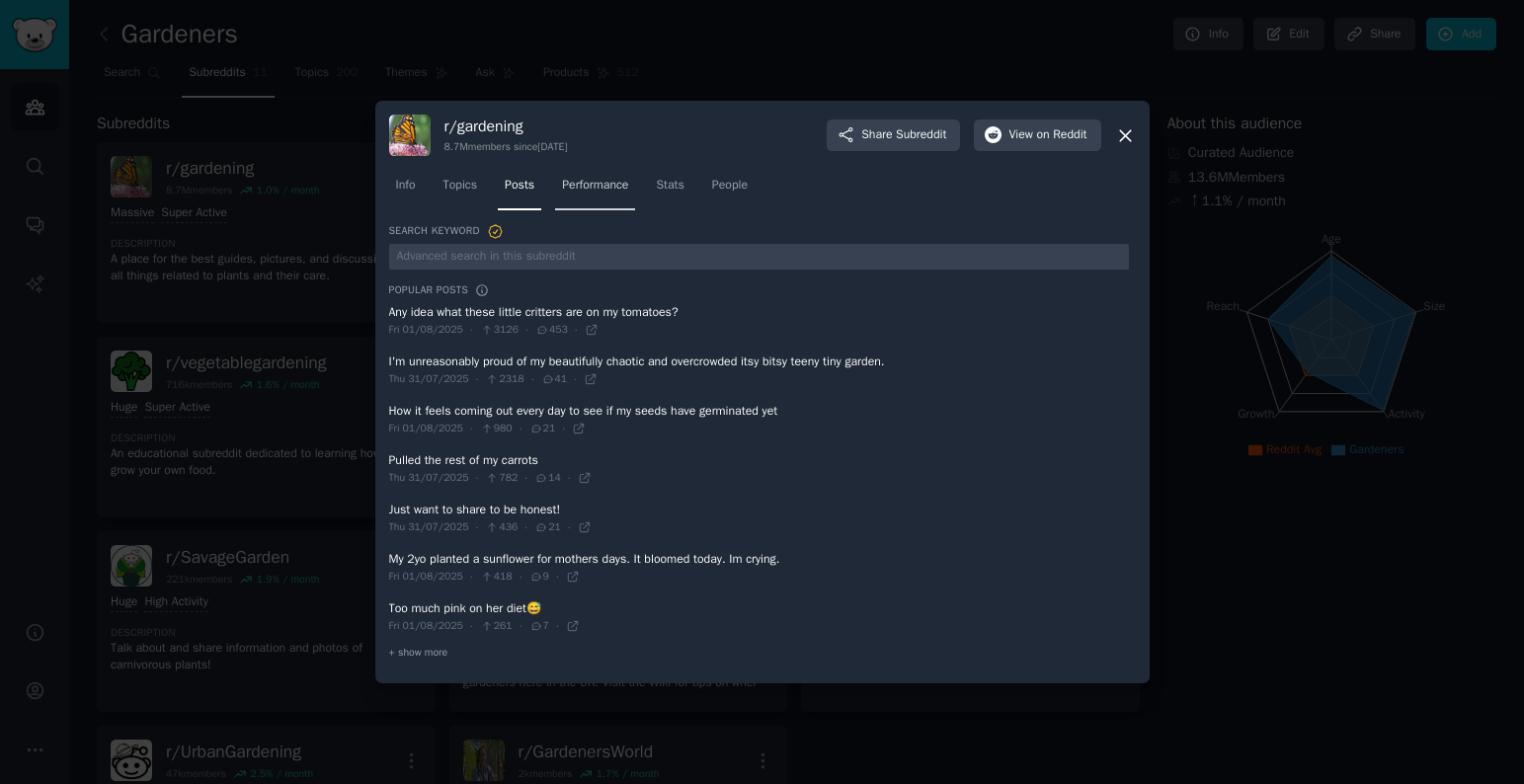 click on "Performance" at bounding box center (595, 190) 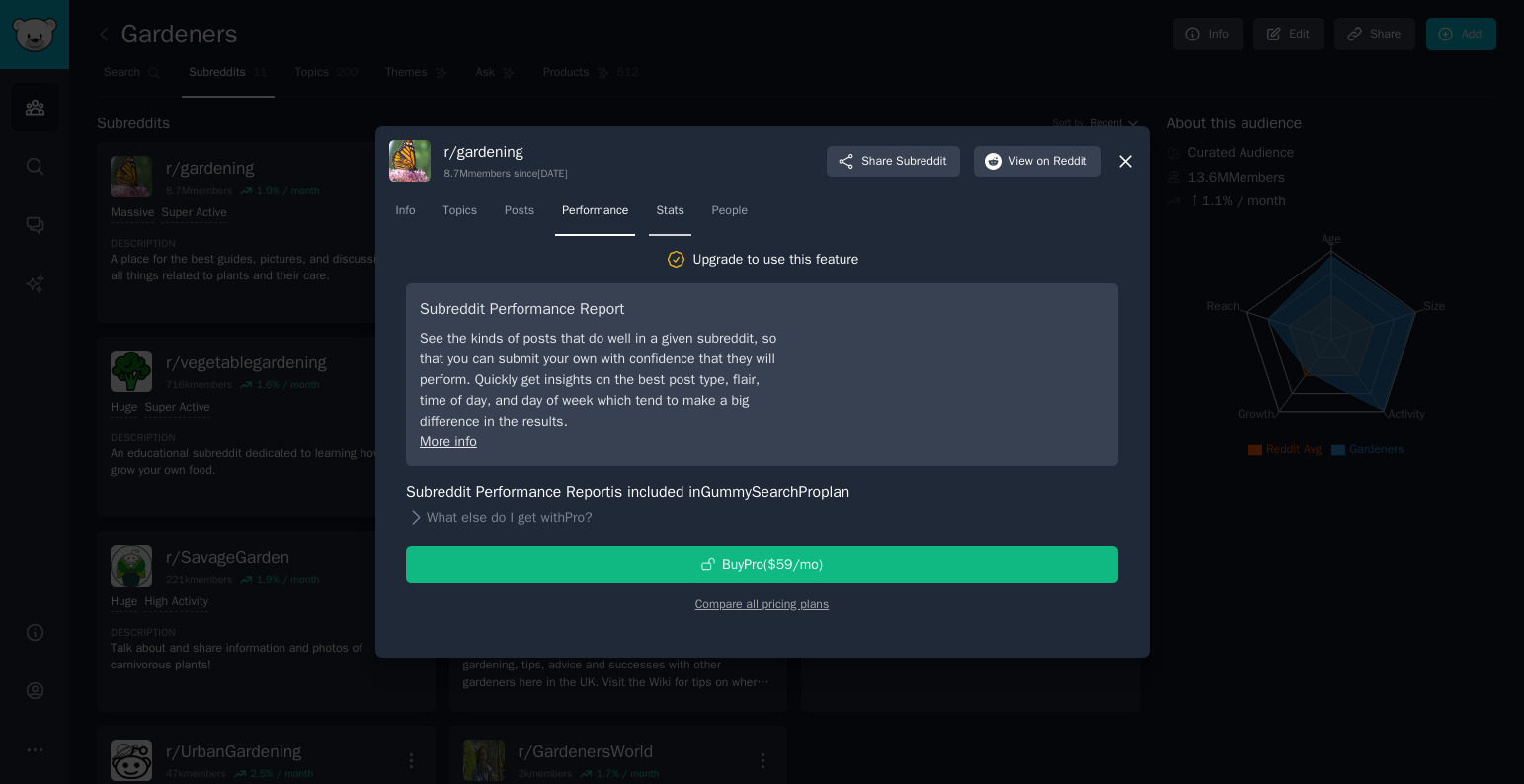 click on "Stats" at bounding box center [670, 211] 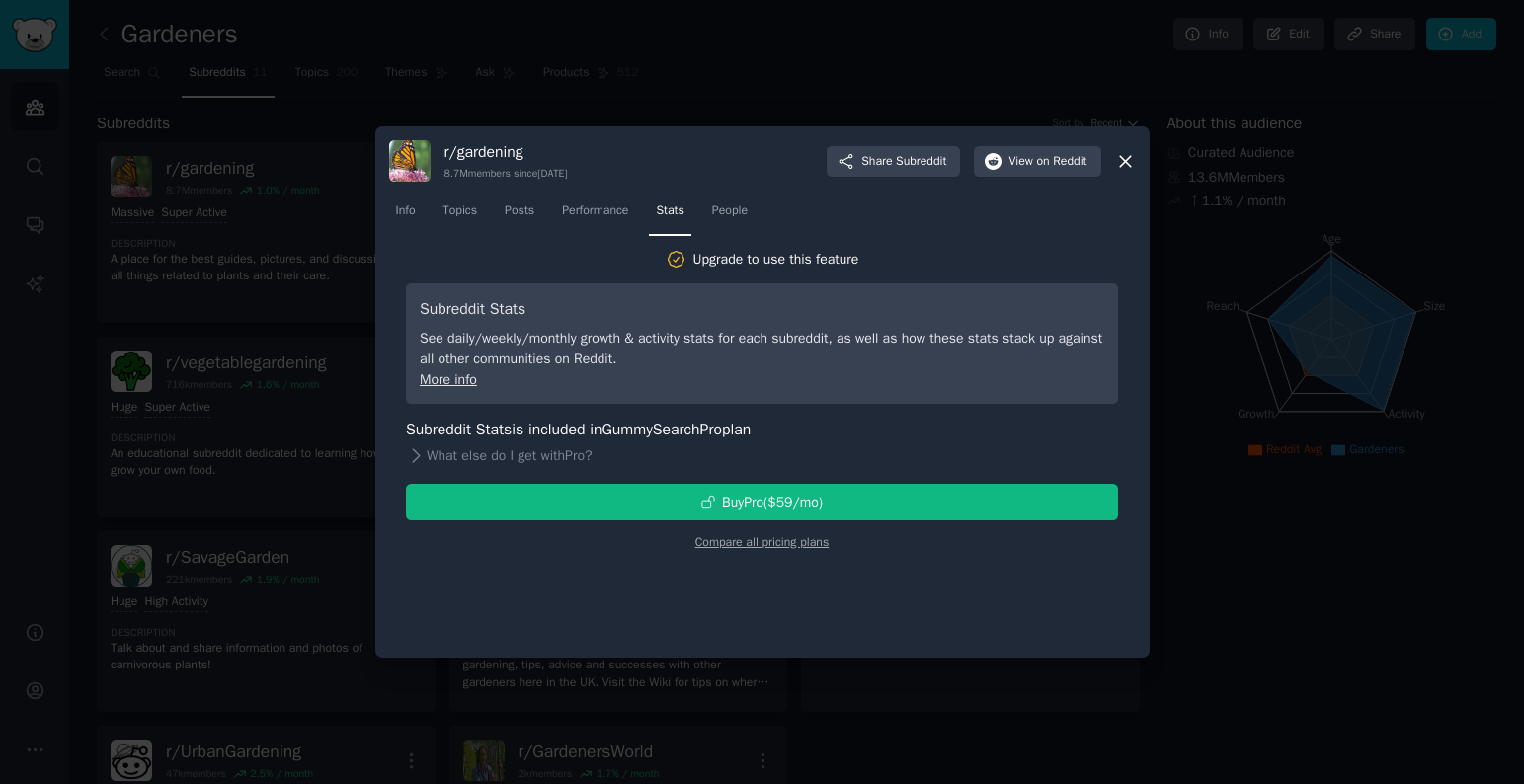 drag, startPoint x: 752, startPoint y: 213, endPoint x: 785, endPoint y: 211, distance: 33.060551 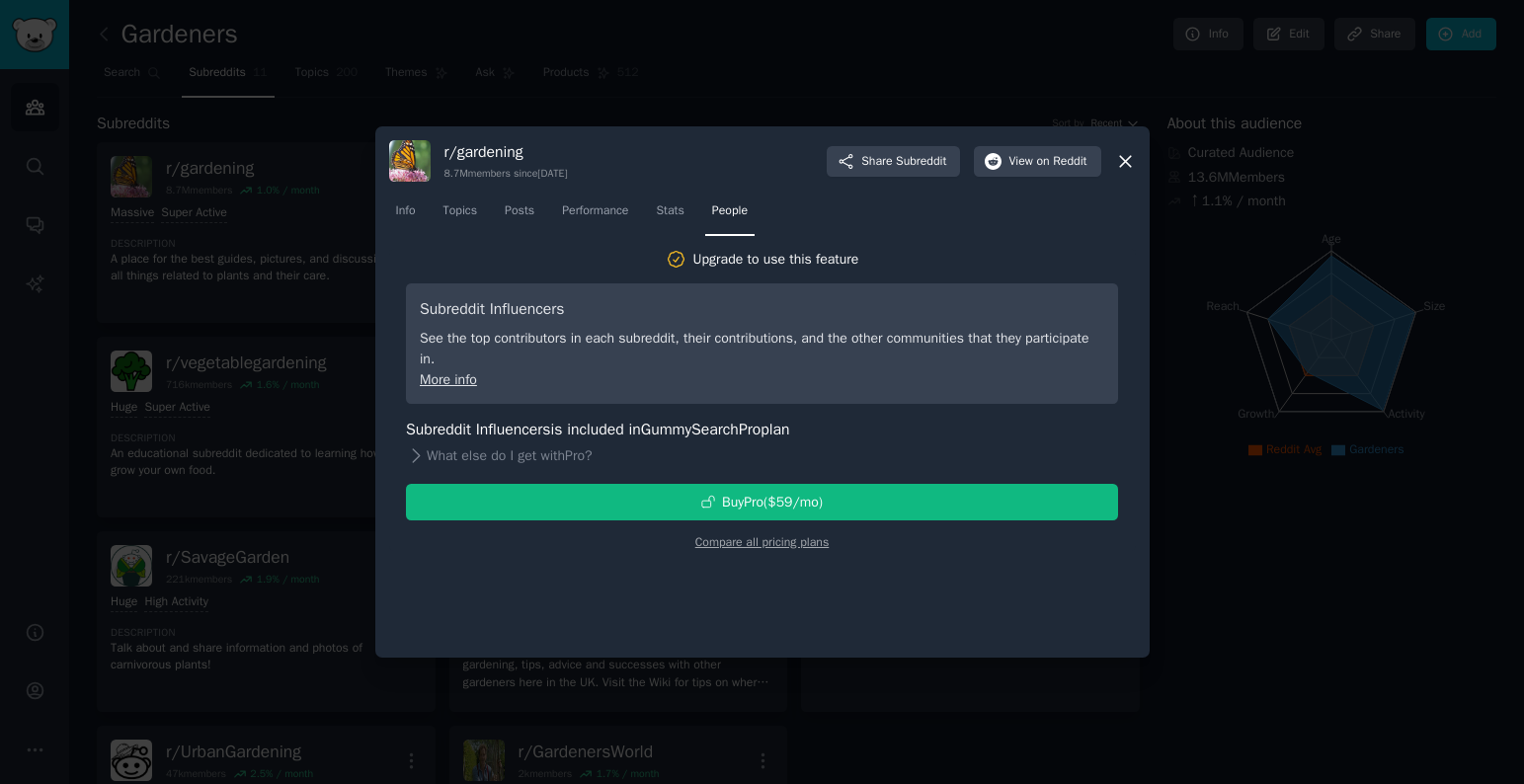 drag, startPoint x: 1120, startPoint y: 162, endPoint x: 978, endPoint y: 142, distance: 143.40153 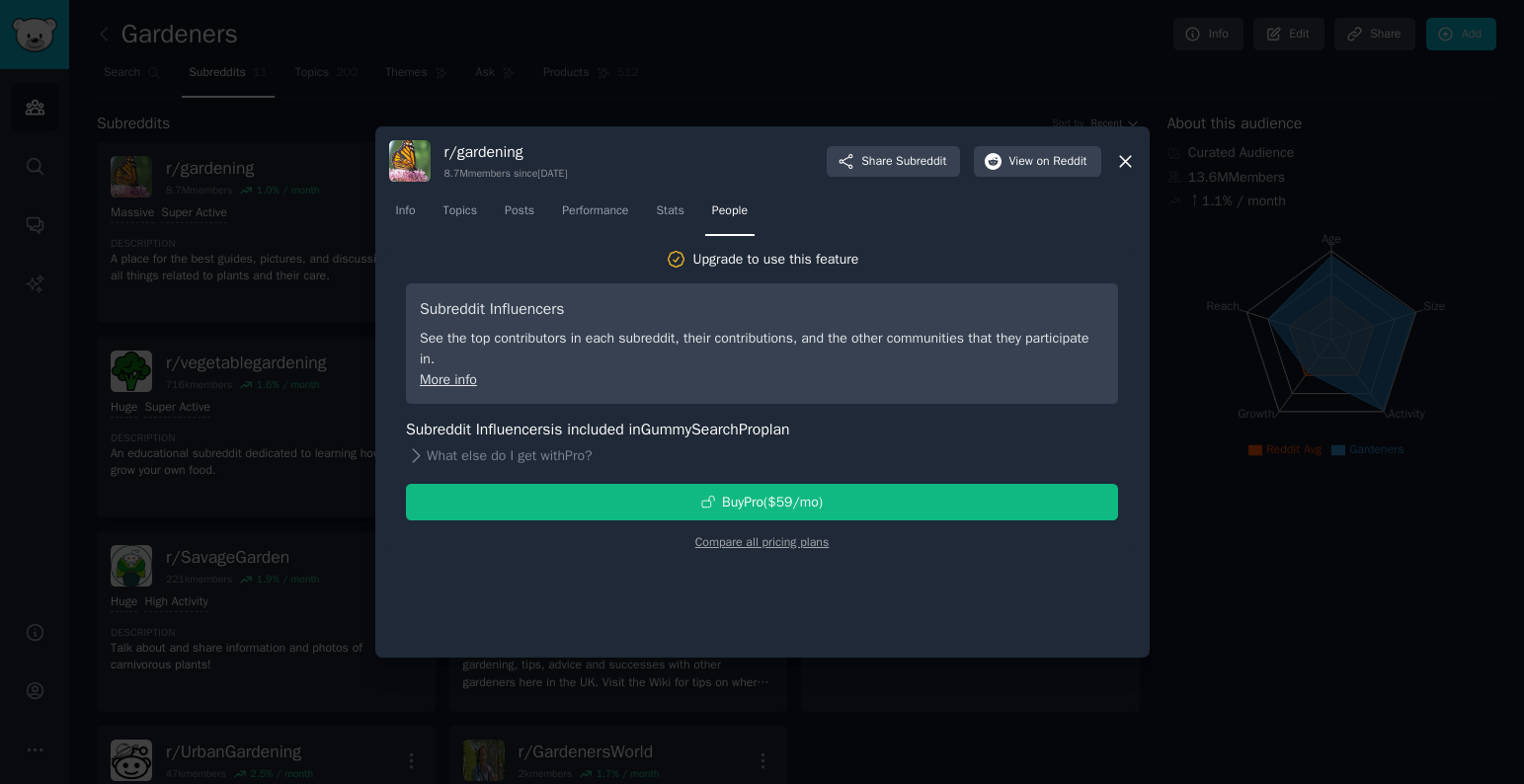 click 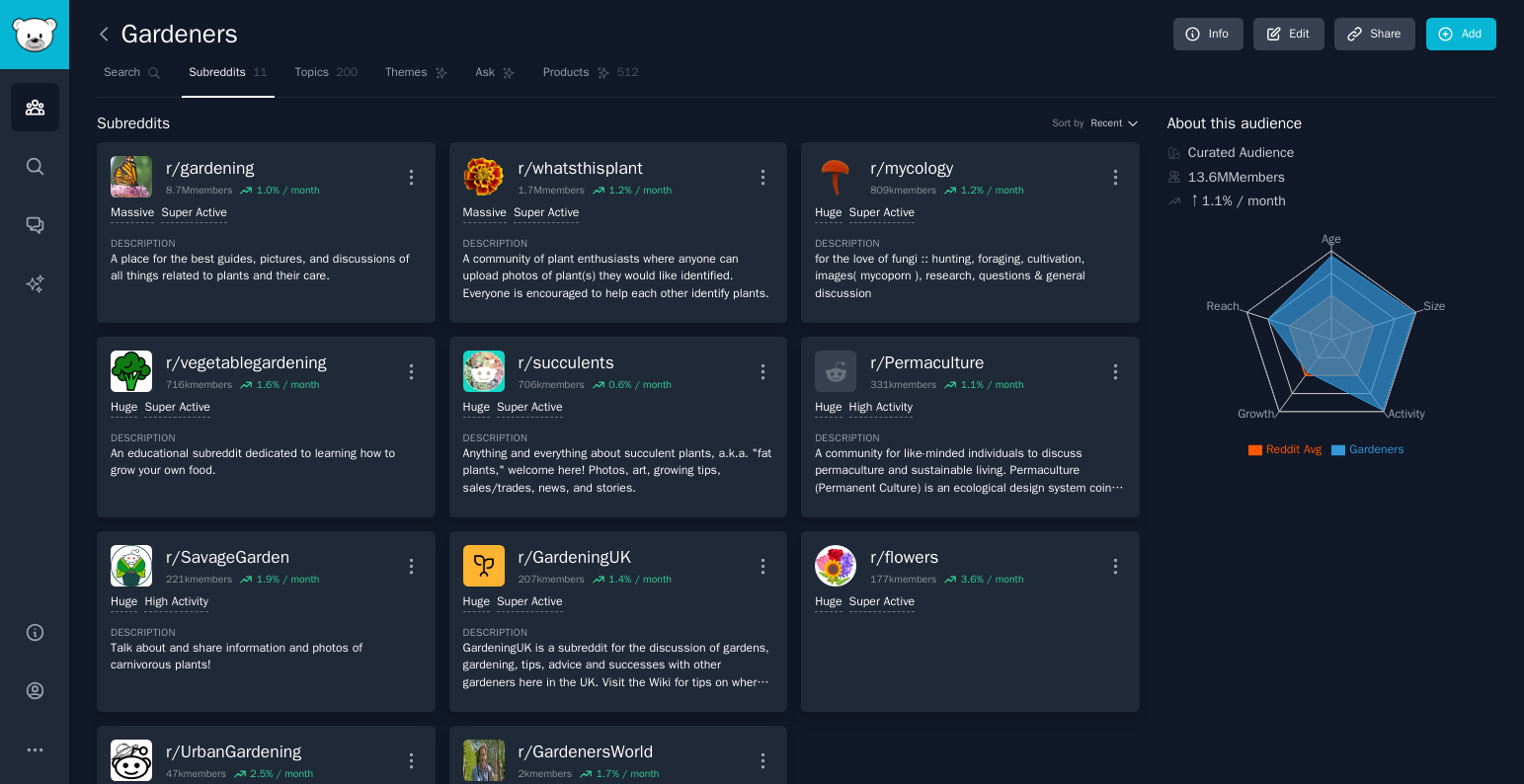 click 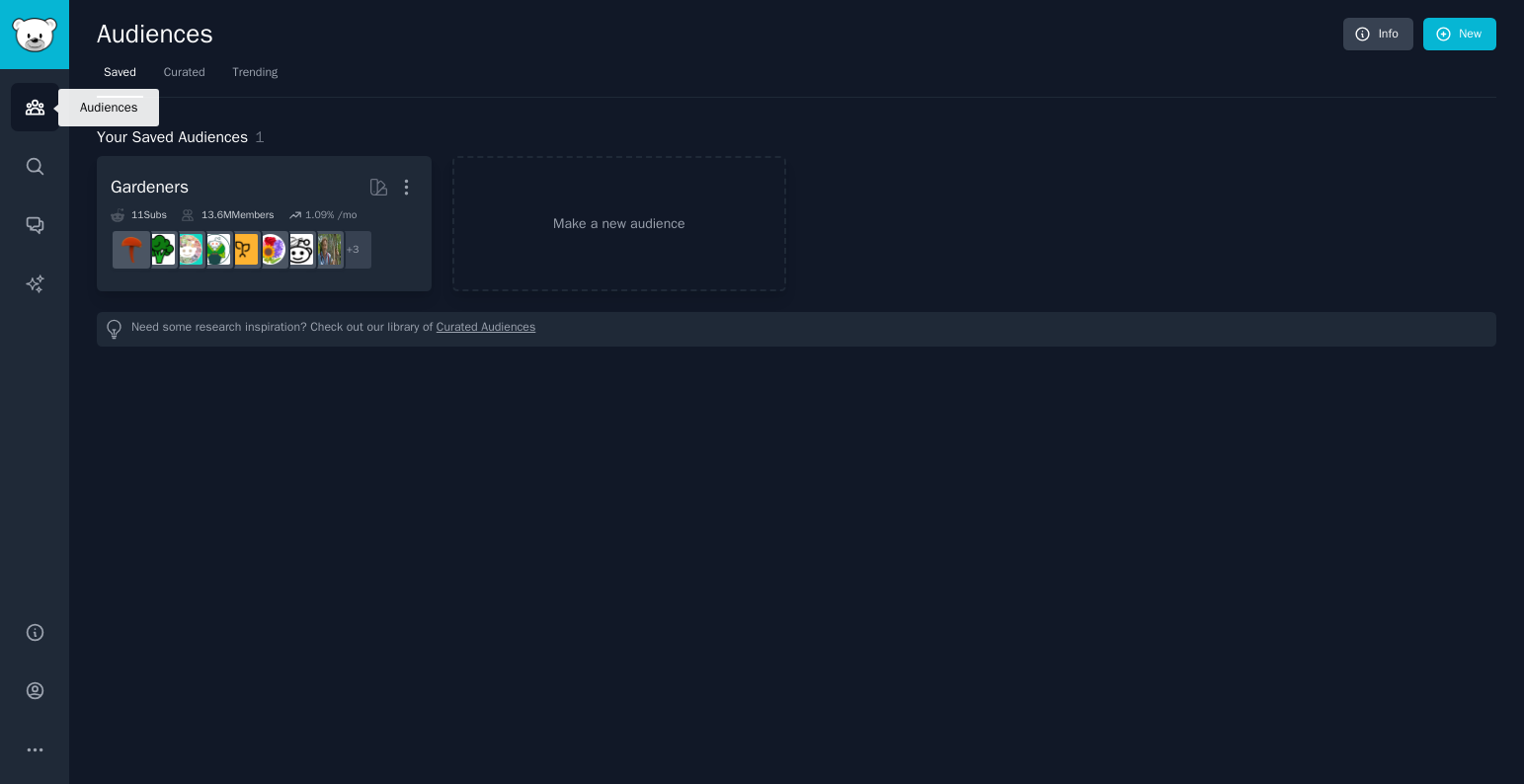 click 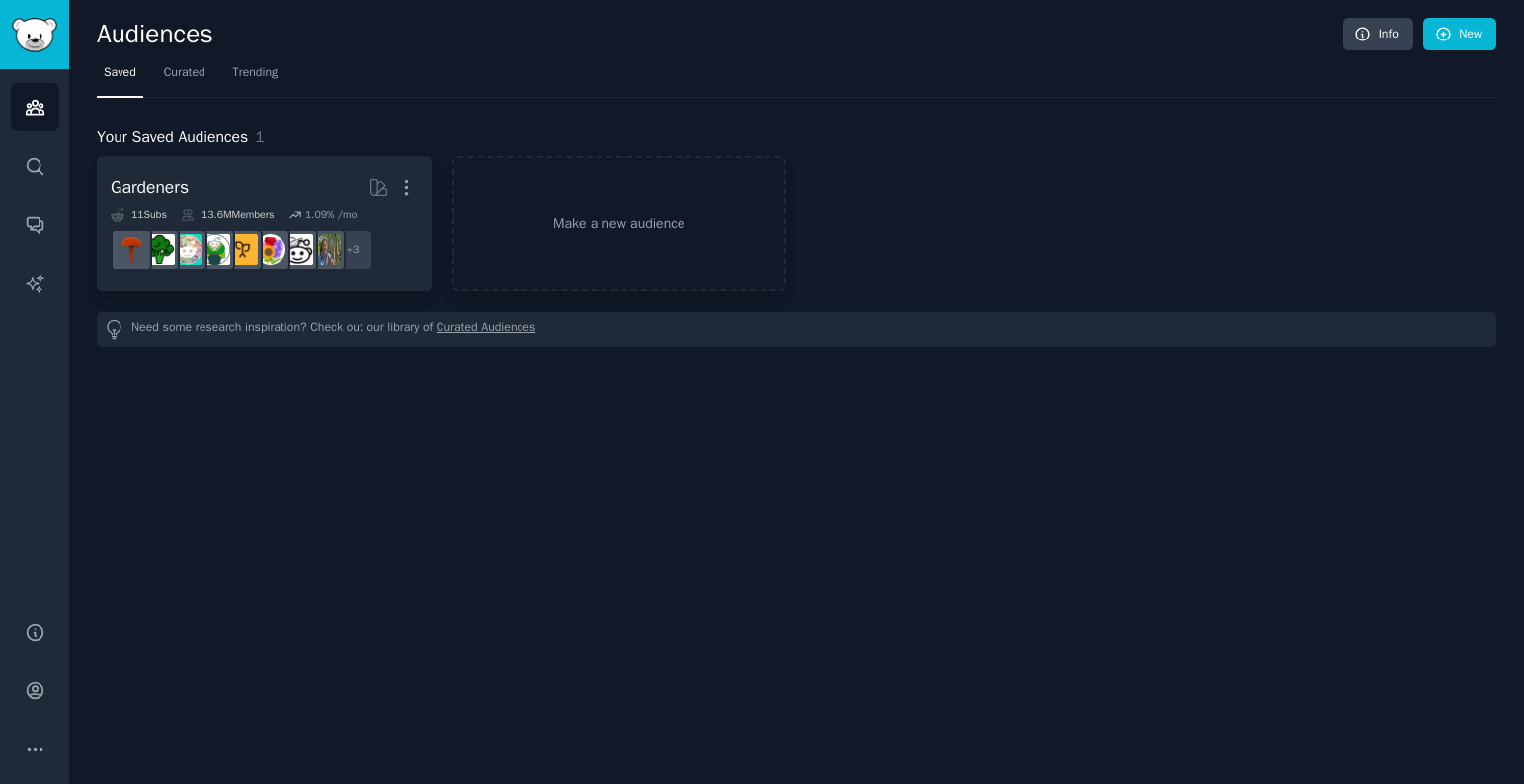 click on "Audiences" at bounding box center [720, 35] 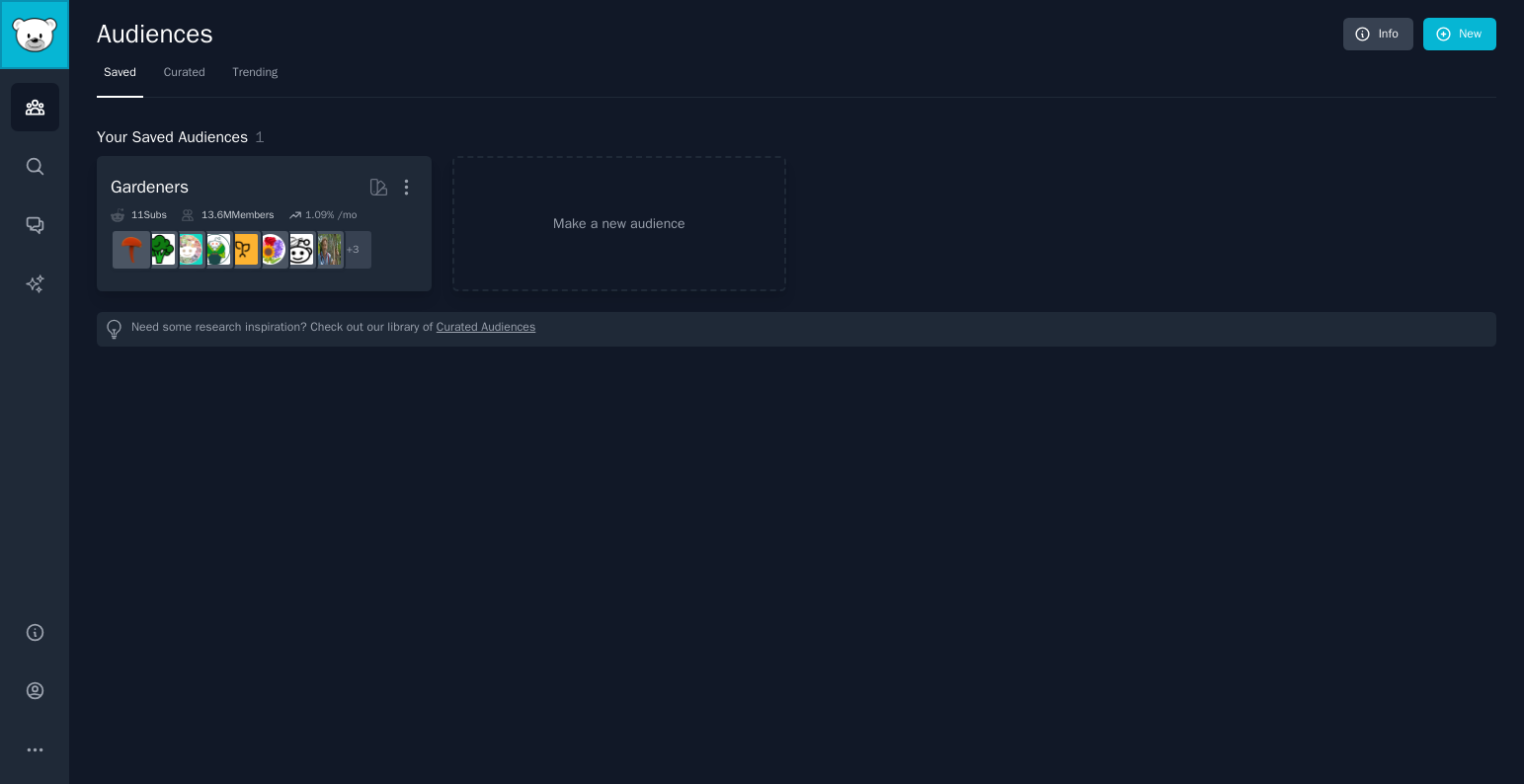 click at bounding box center (35, 35) 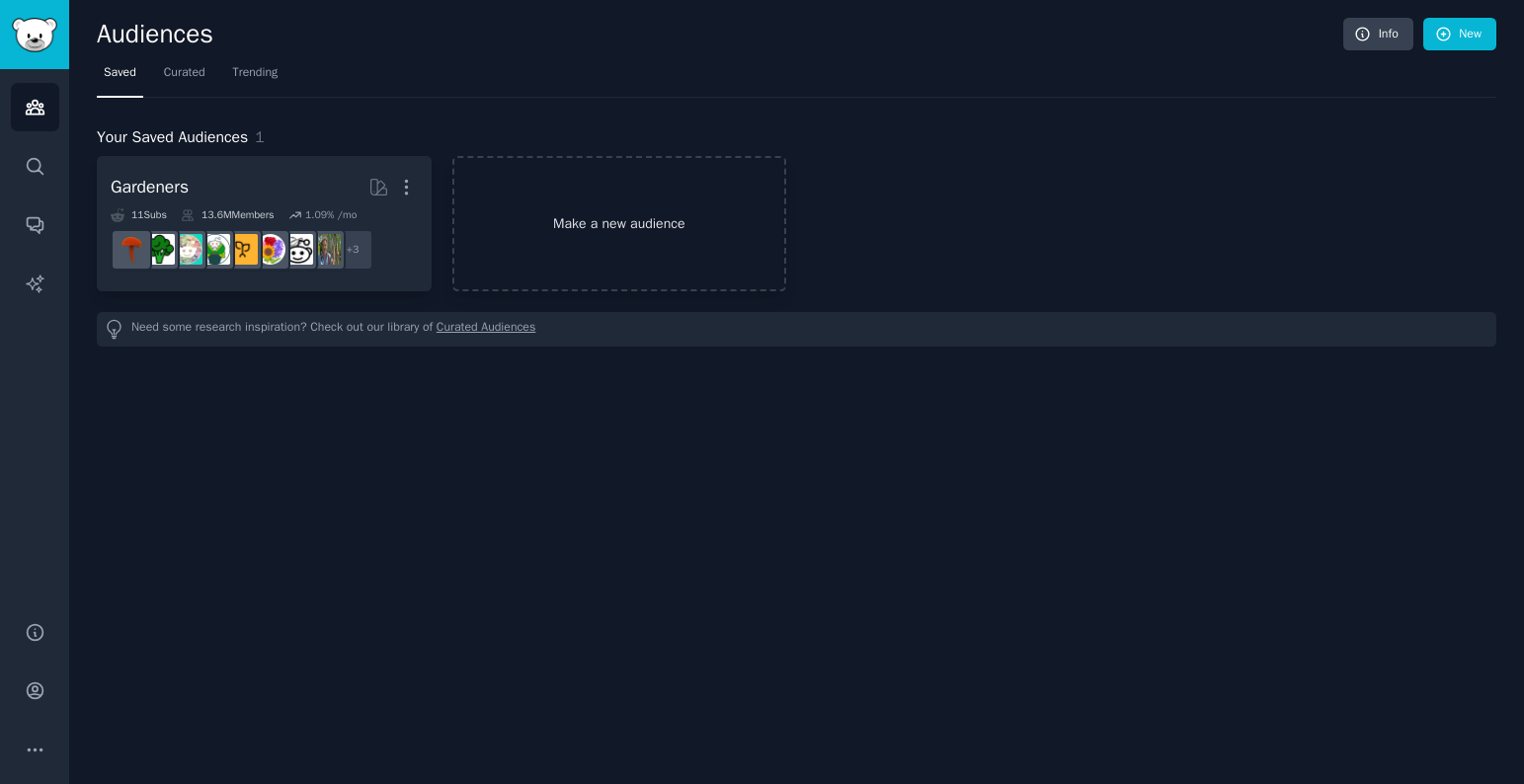 click on "Make a new audience" at bounding box center (619, 223) 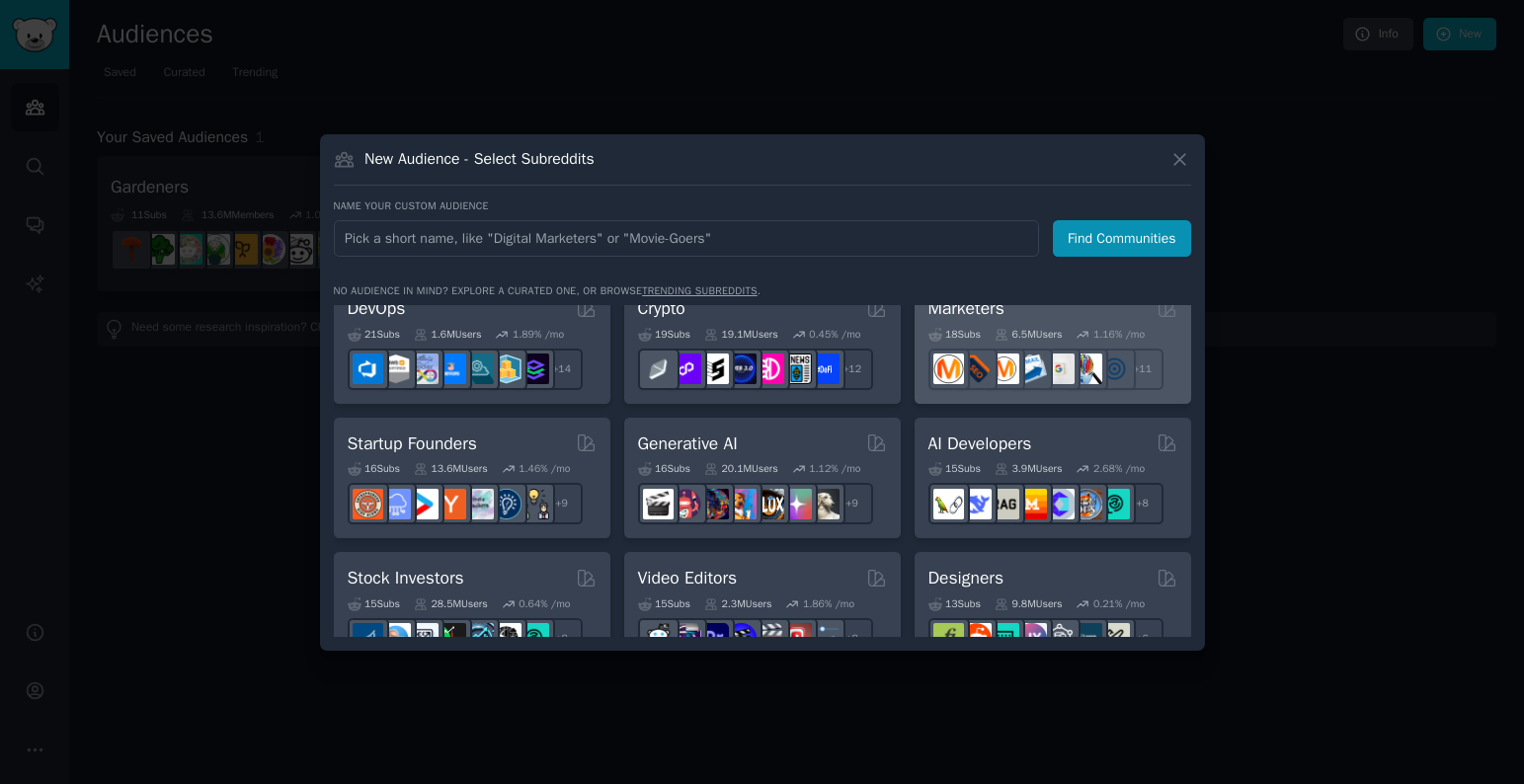 scroll, scrollTop: 191, scrollLeft: 0, axis: vertical 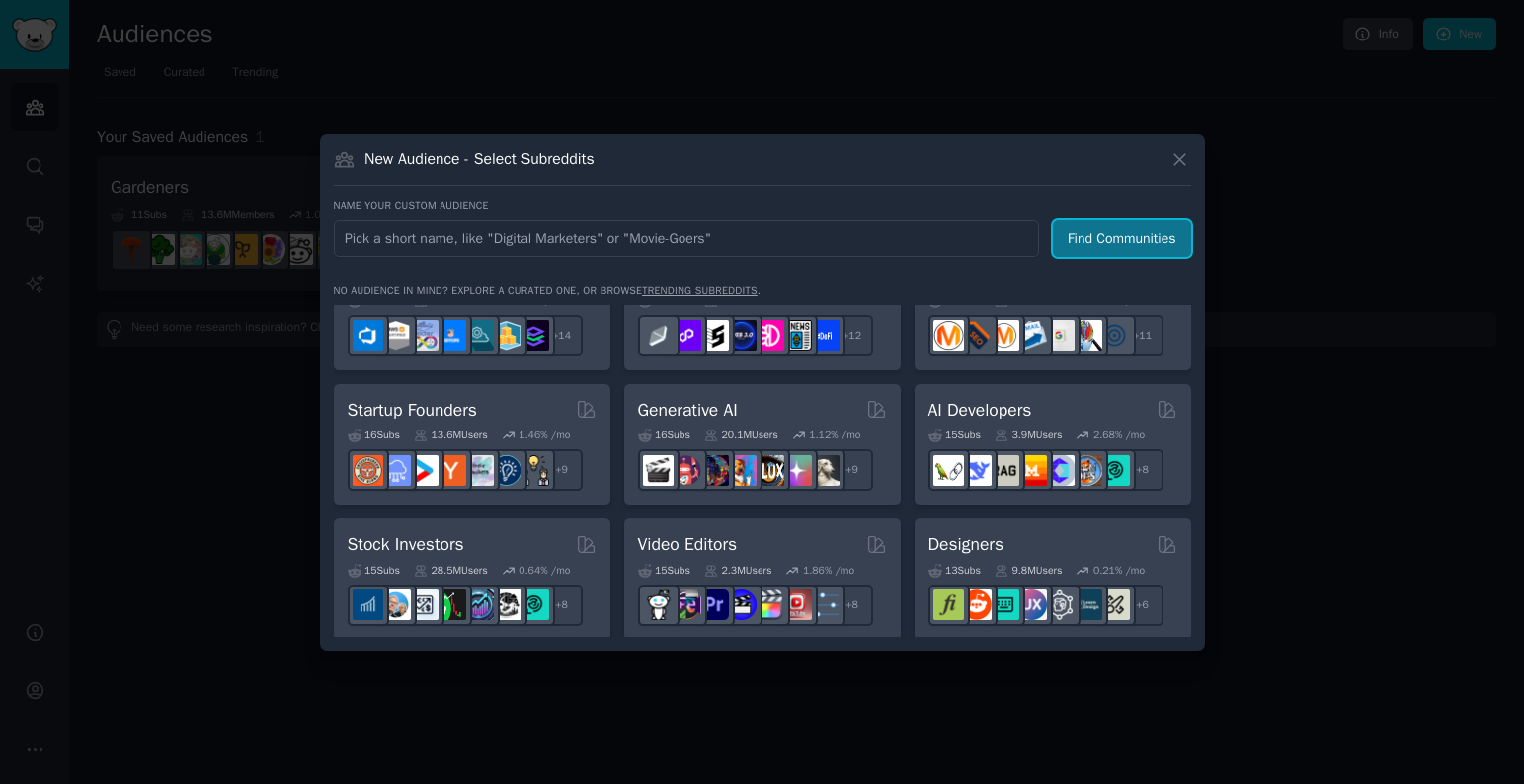 click on "Find Communities" at bounding box center (1122, 238) 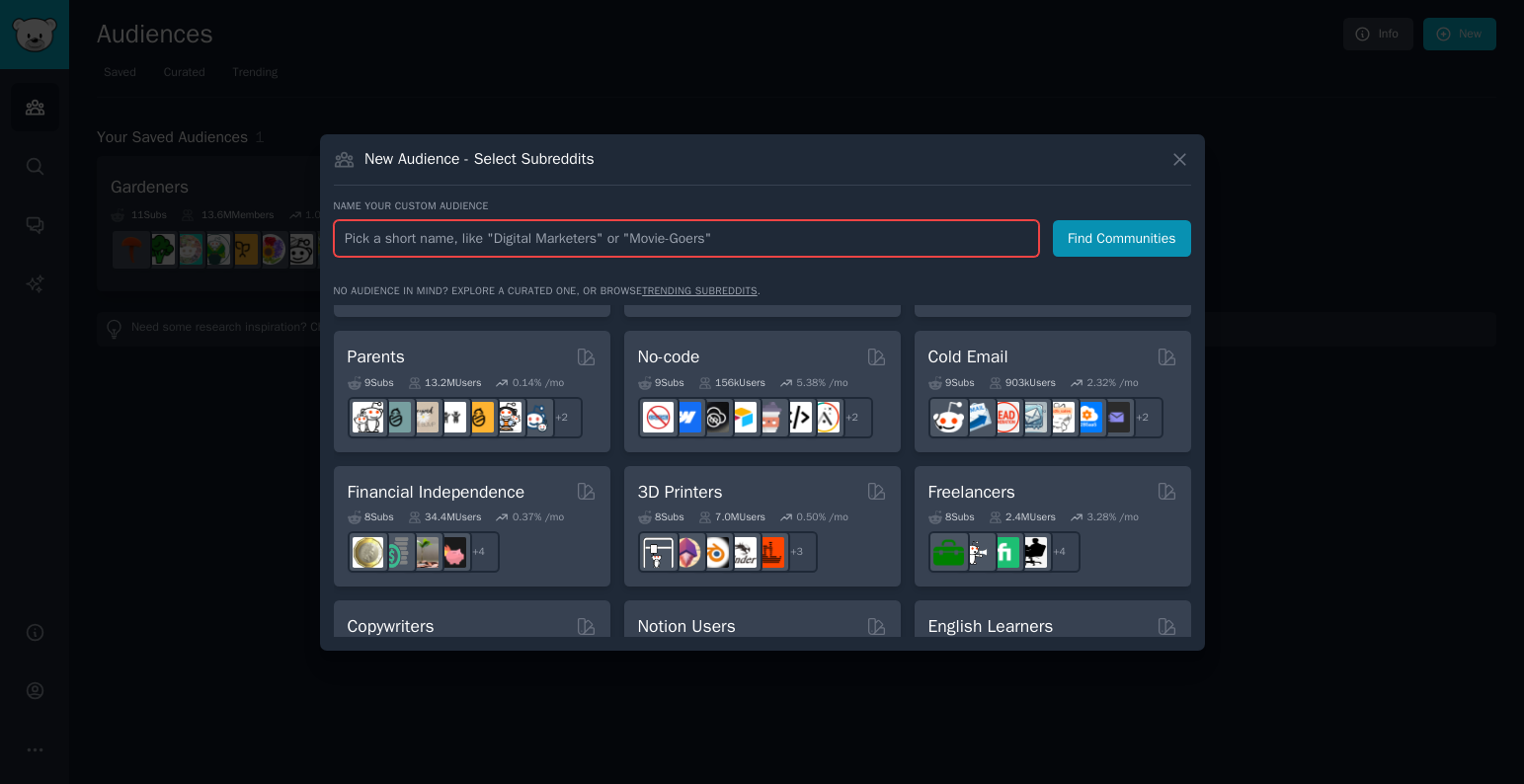 scroll, scrollTop: 925, scrollLeft: 0, axis: vertical 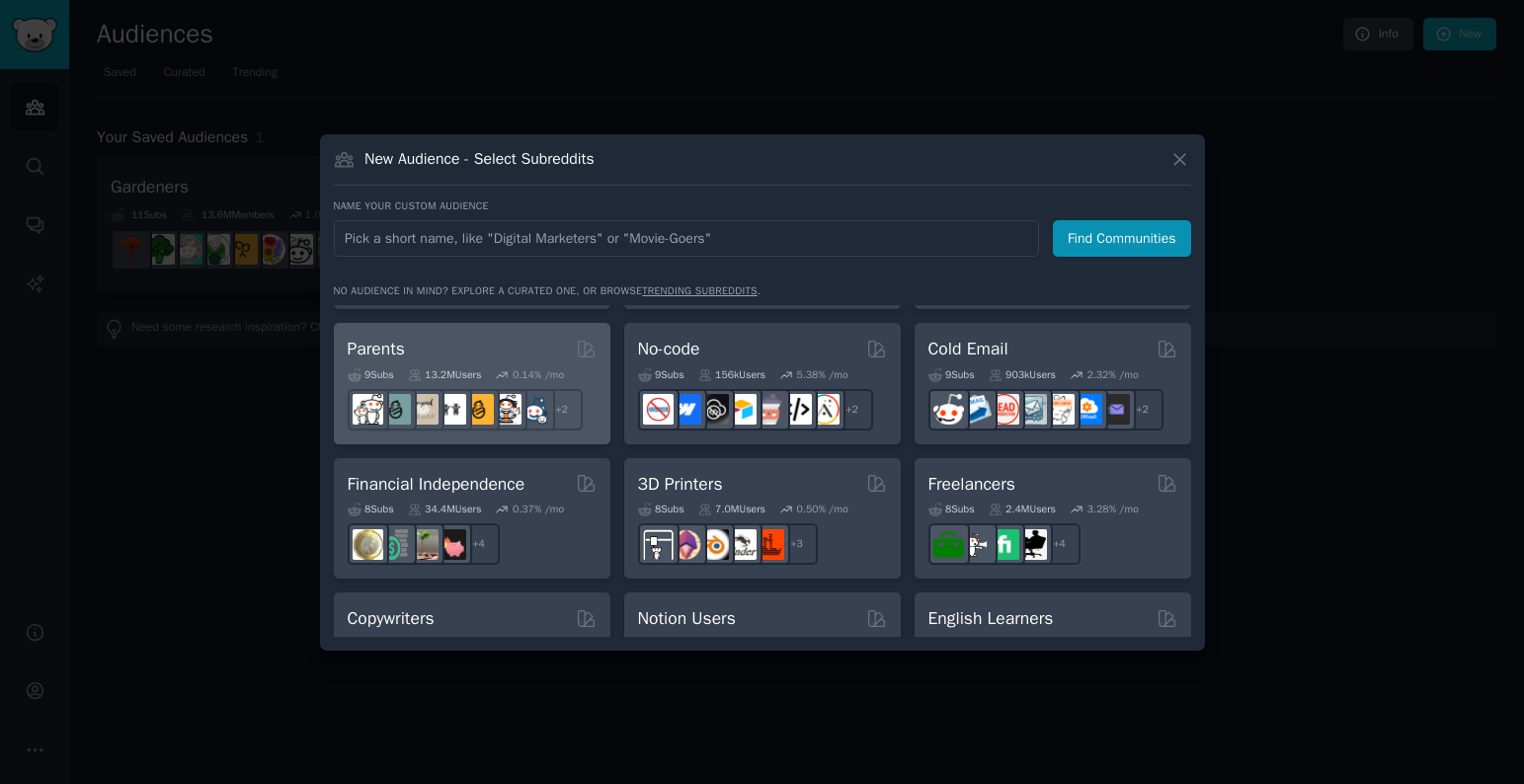 click on "Parents" at bounding box center (376, 349) 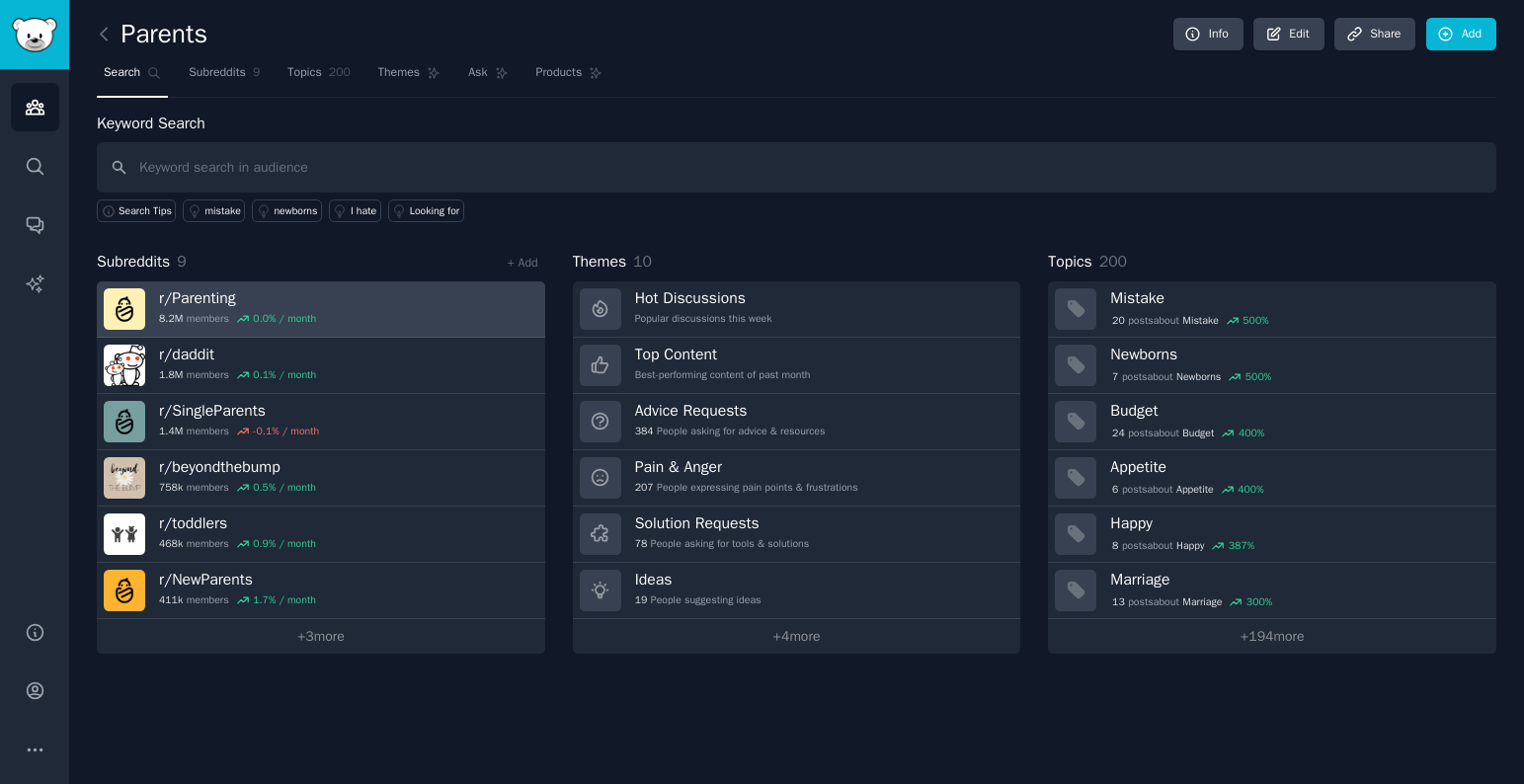 click on "r/ Parenting" at bounding box center [237, 298] 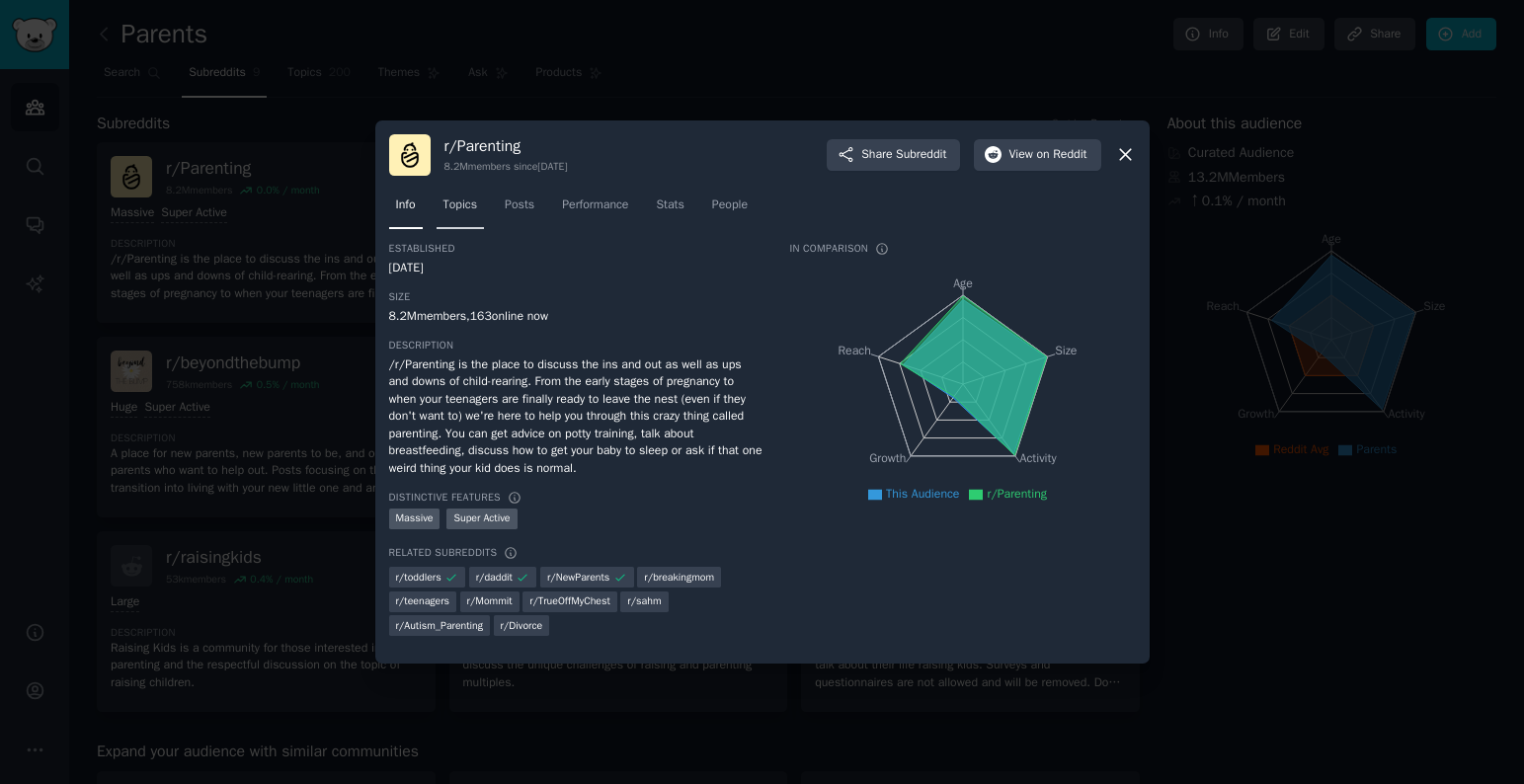 click on "Topics" at bounding box center [460, 209] 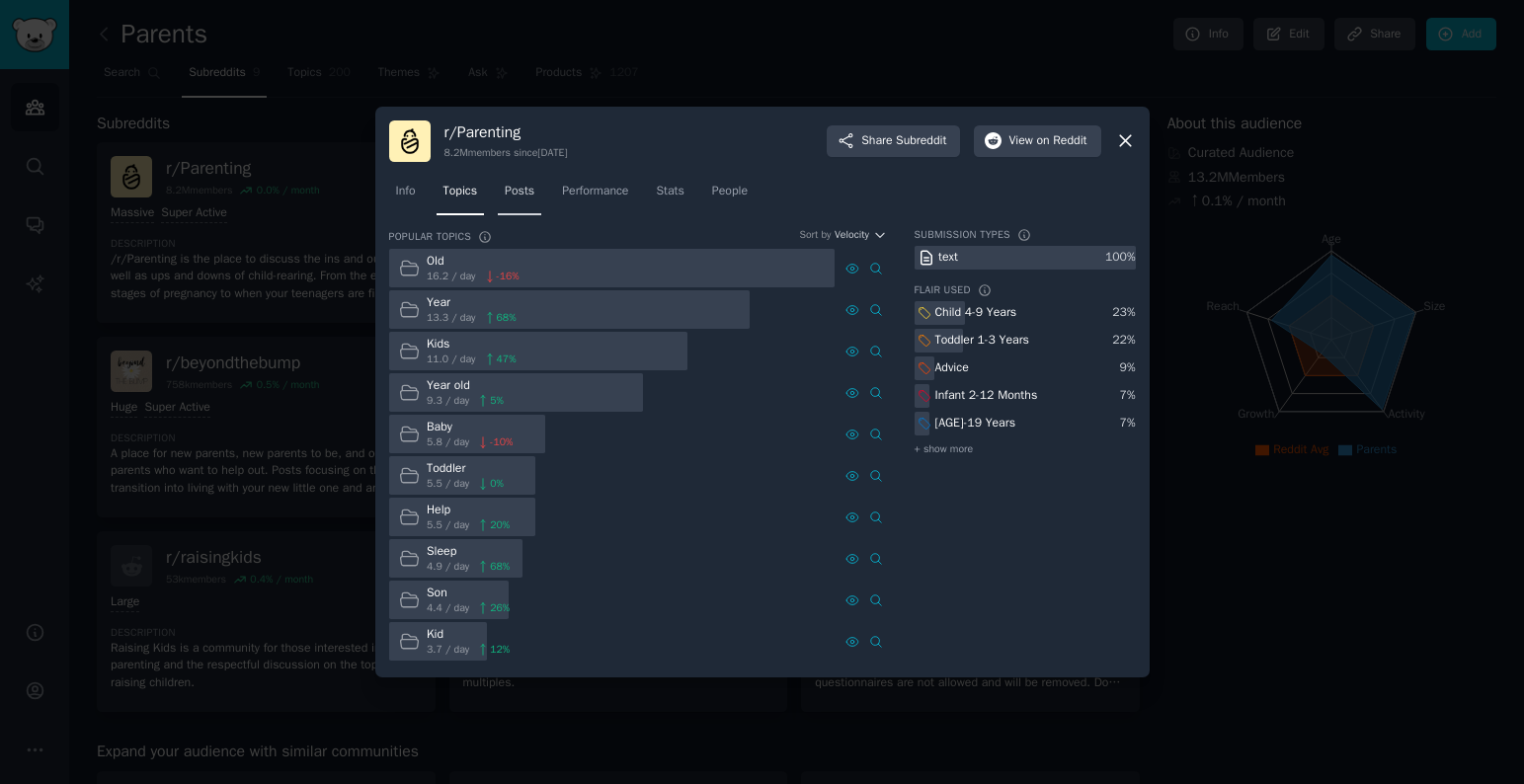 click on "Posts" at bounding box center (520, 192) 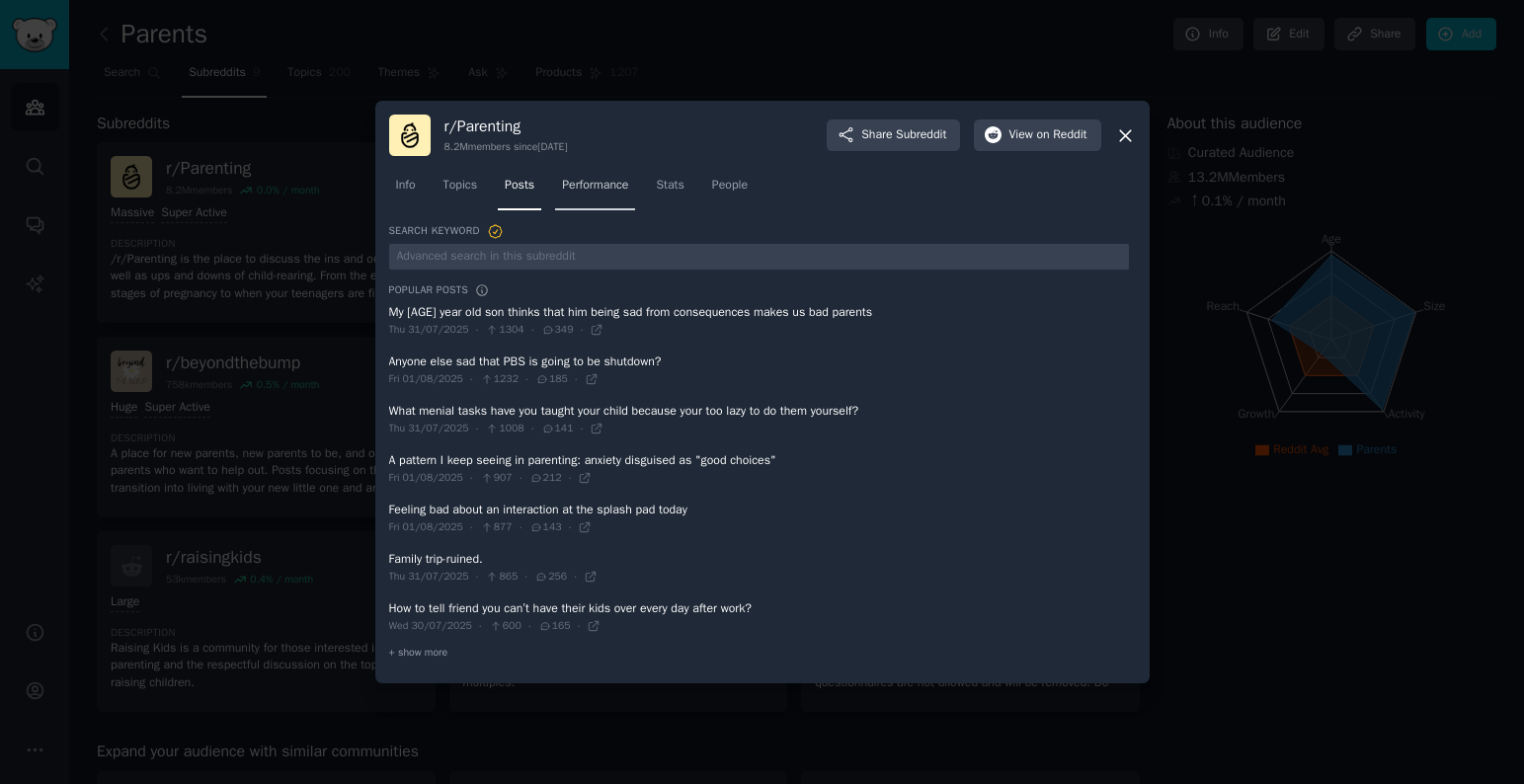 click on "Performance" at bounding box center [595, 186] 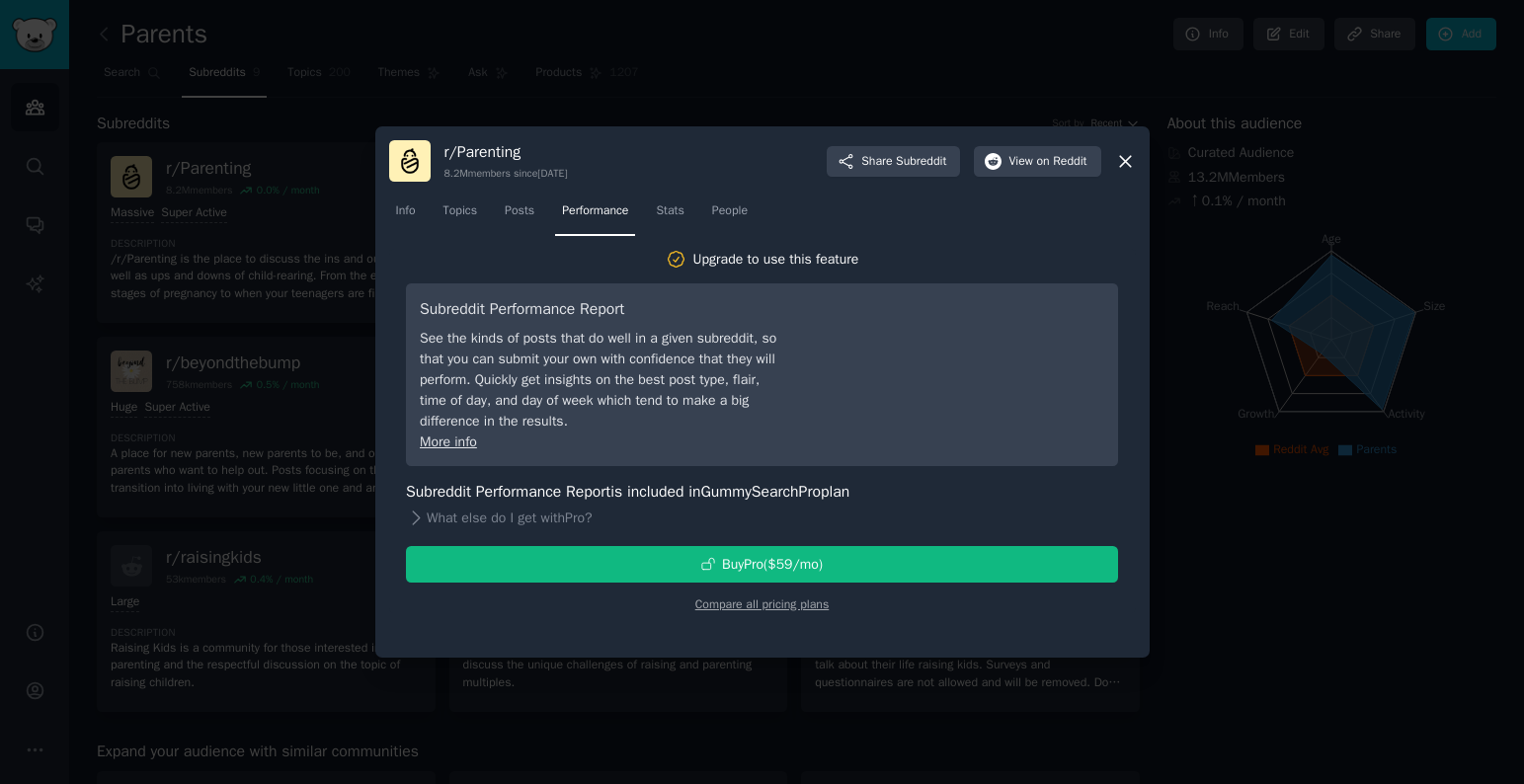 click 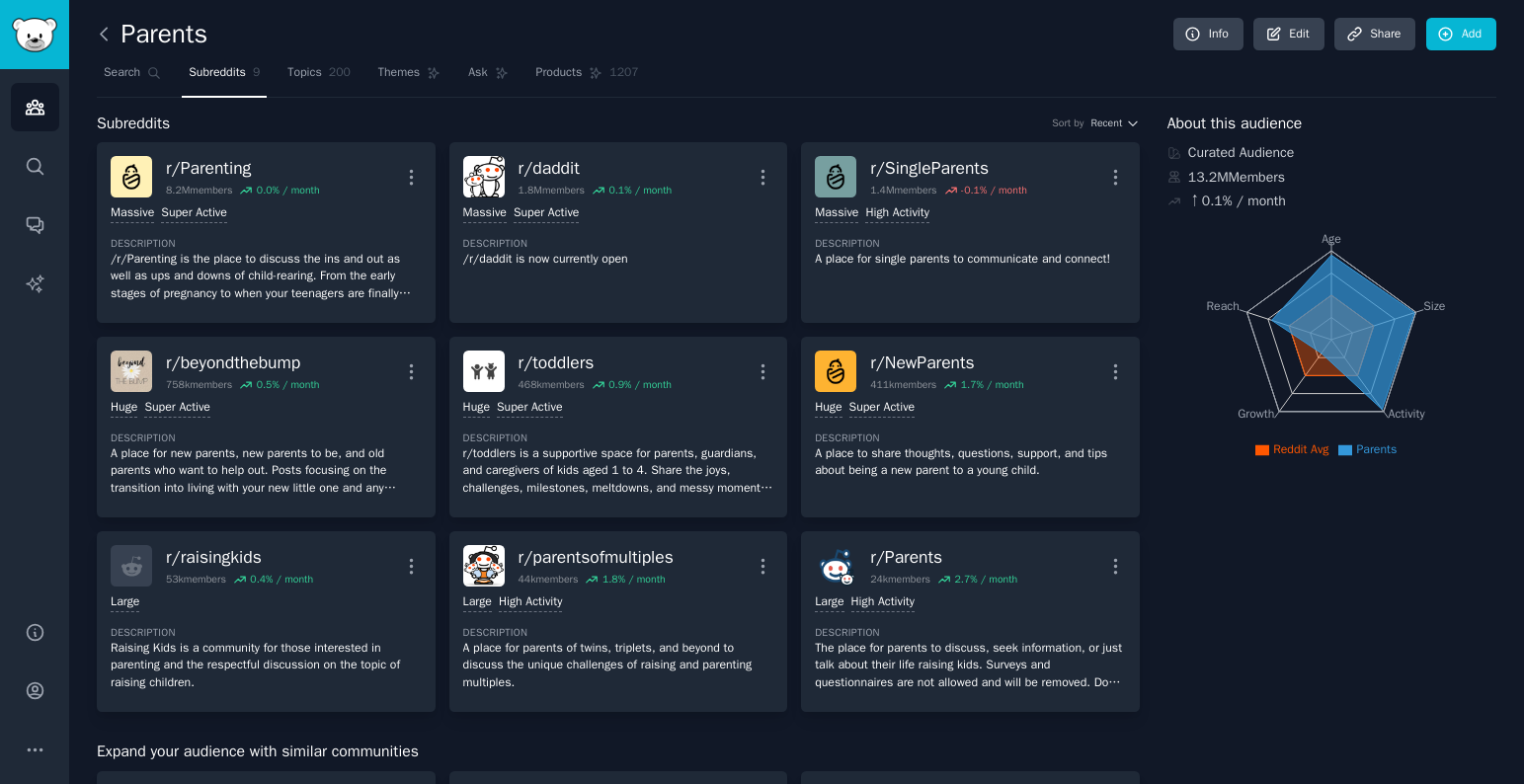 click 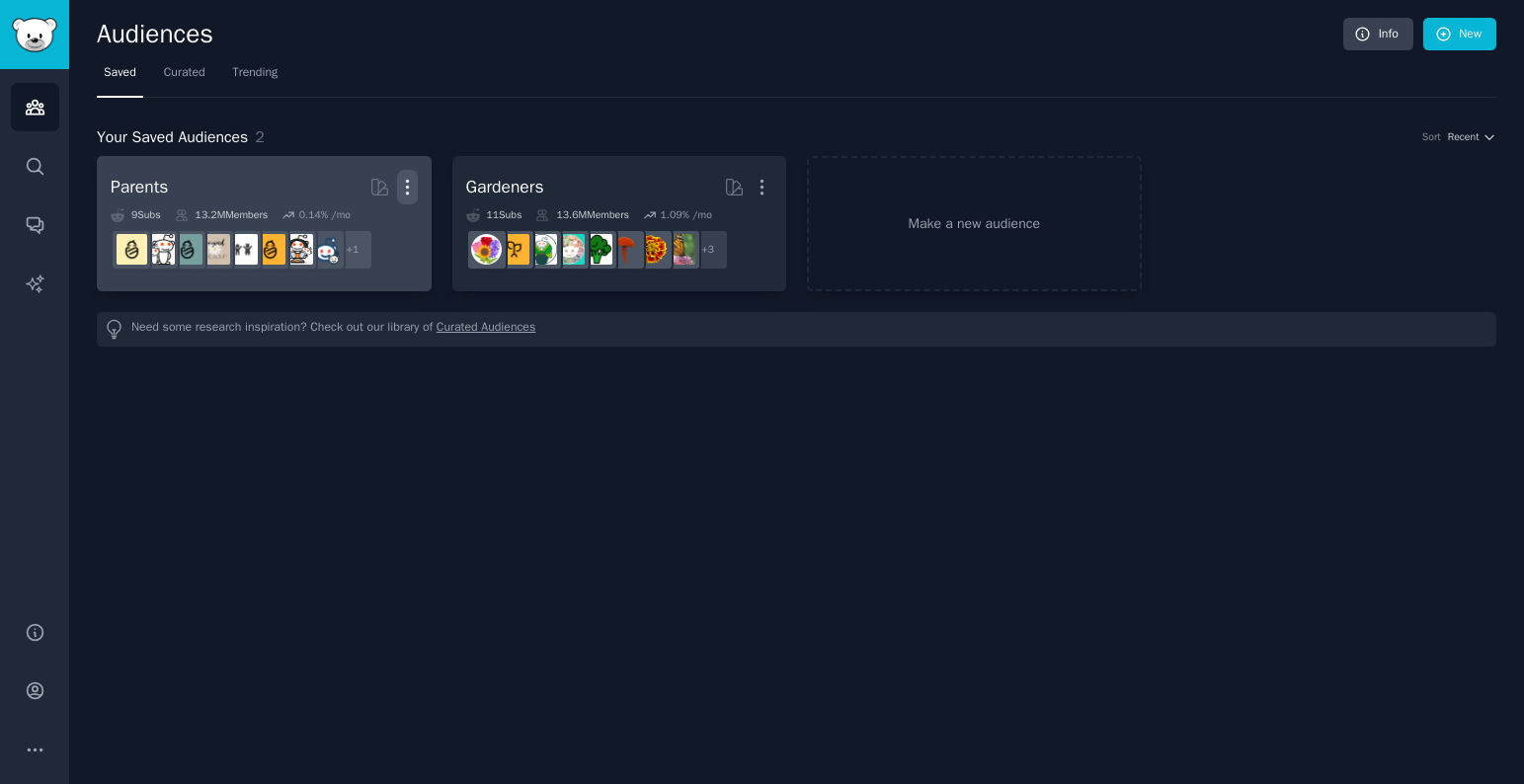 click 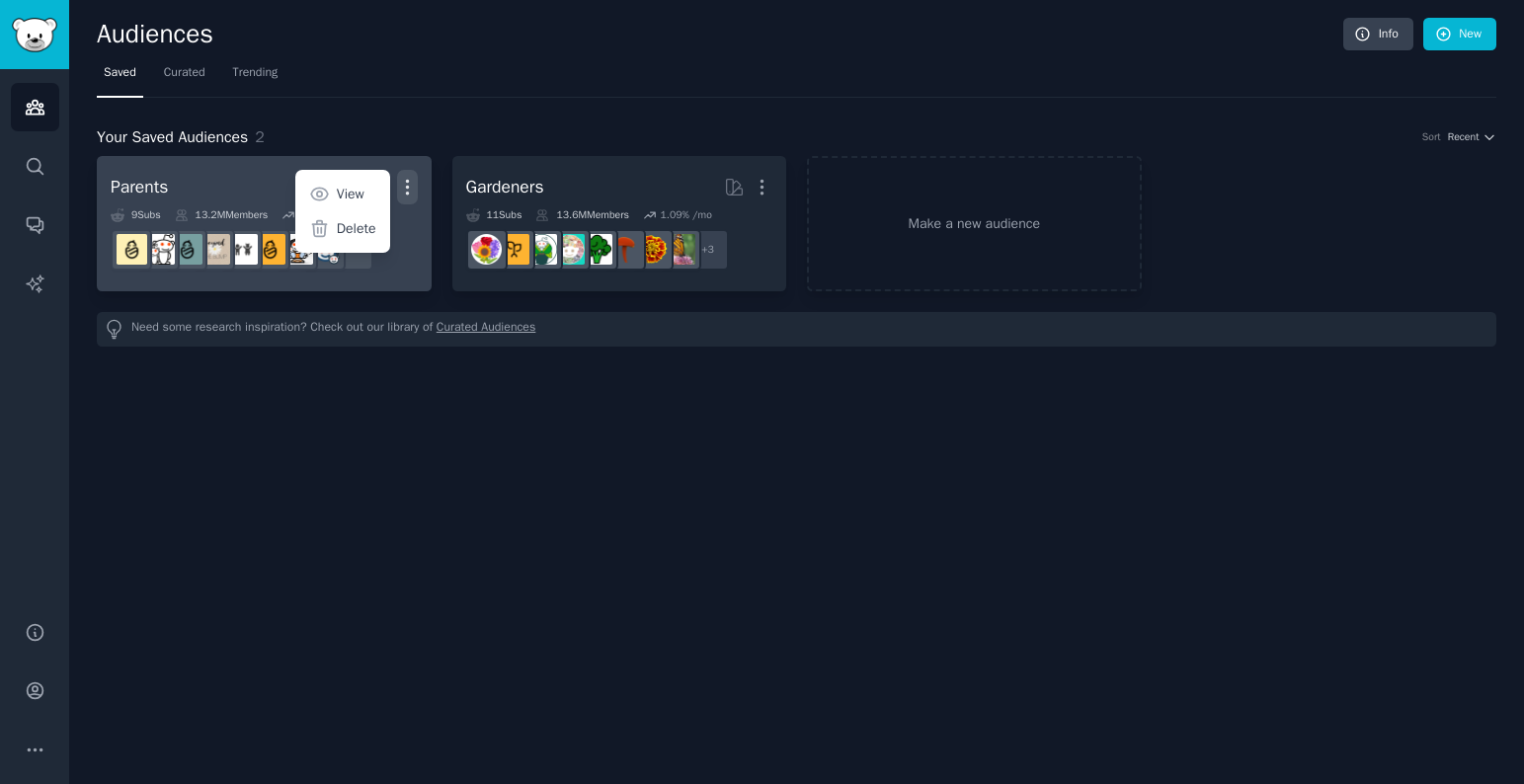 click 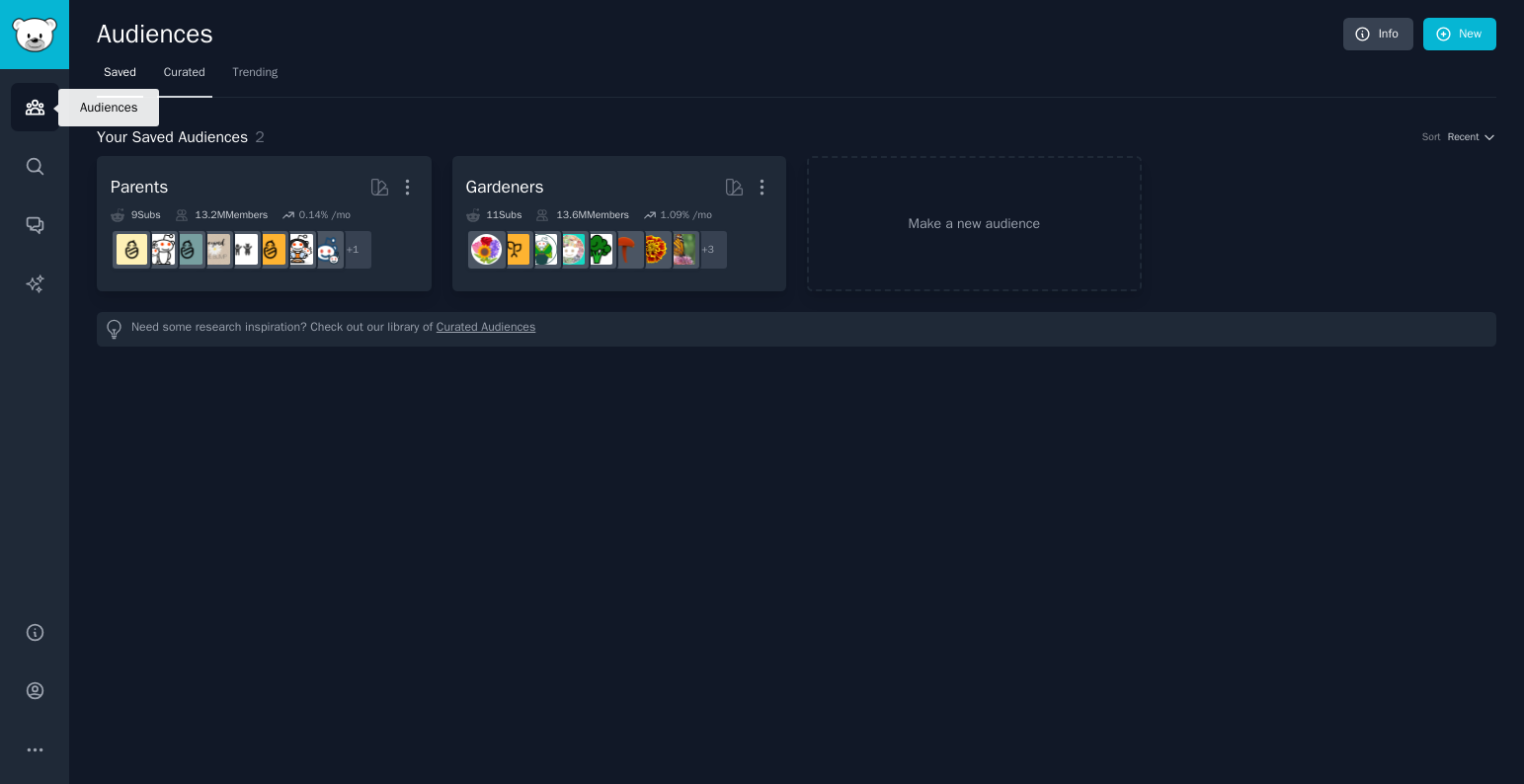 drag, startPoint x: 39, startPoint y: 99, endPoint x: 162, endPoint y: 73, distance: 125.71794 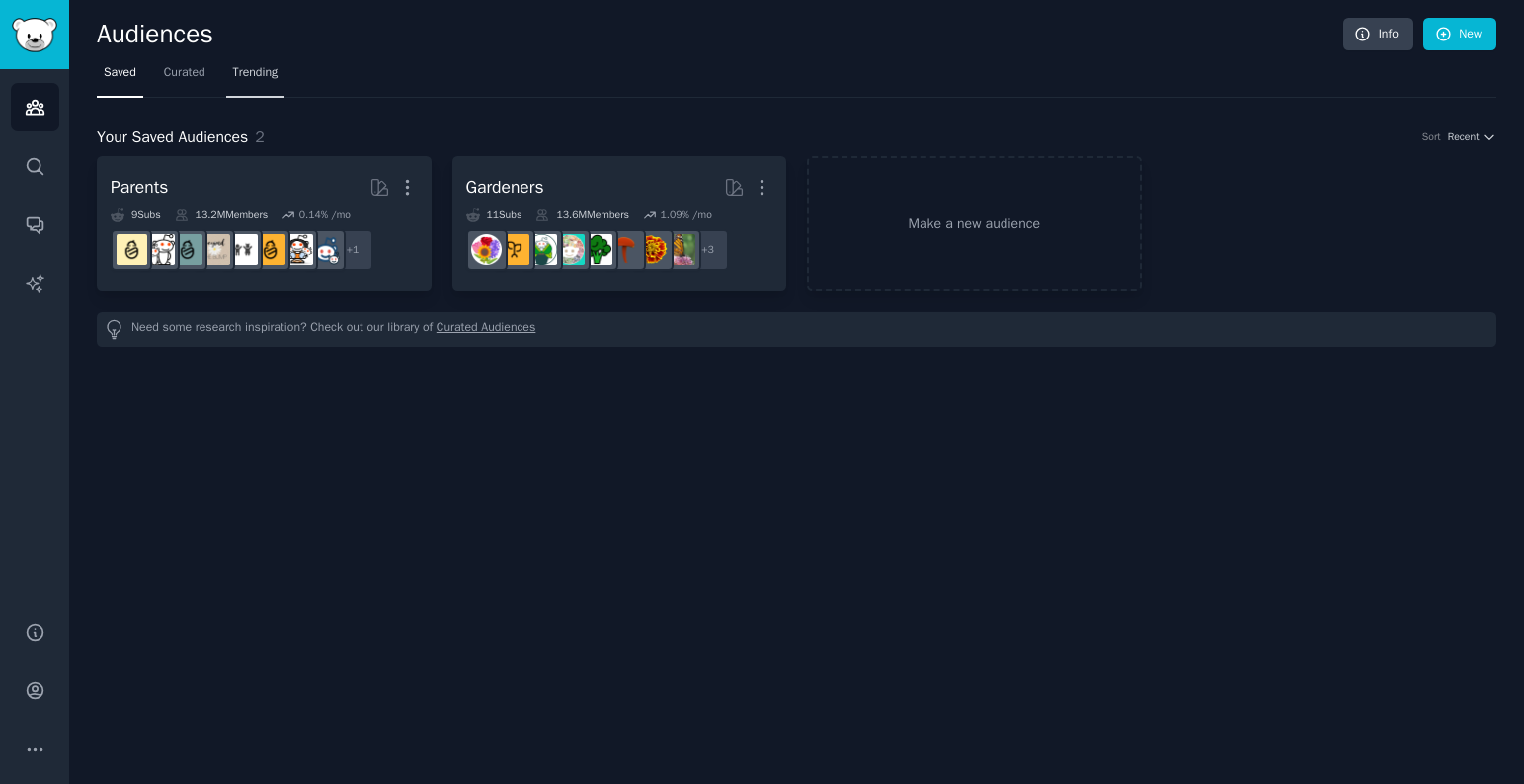 click on "Trending" at bounding box center [256, 77] 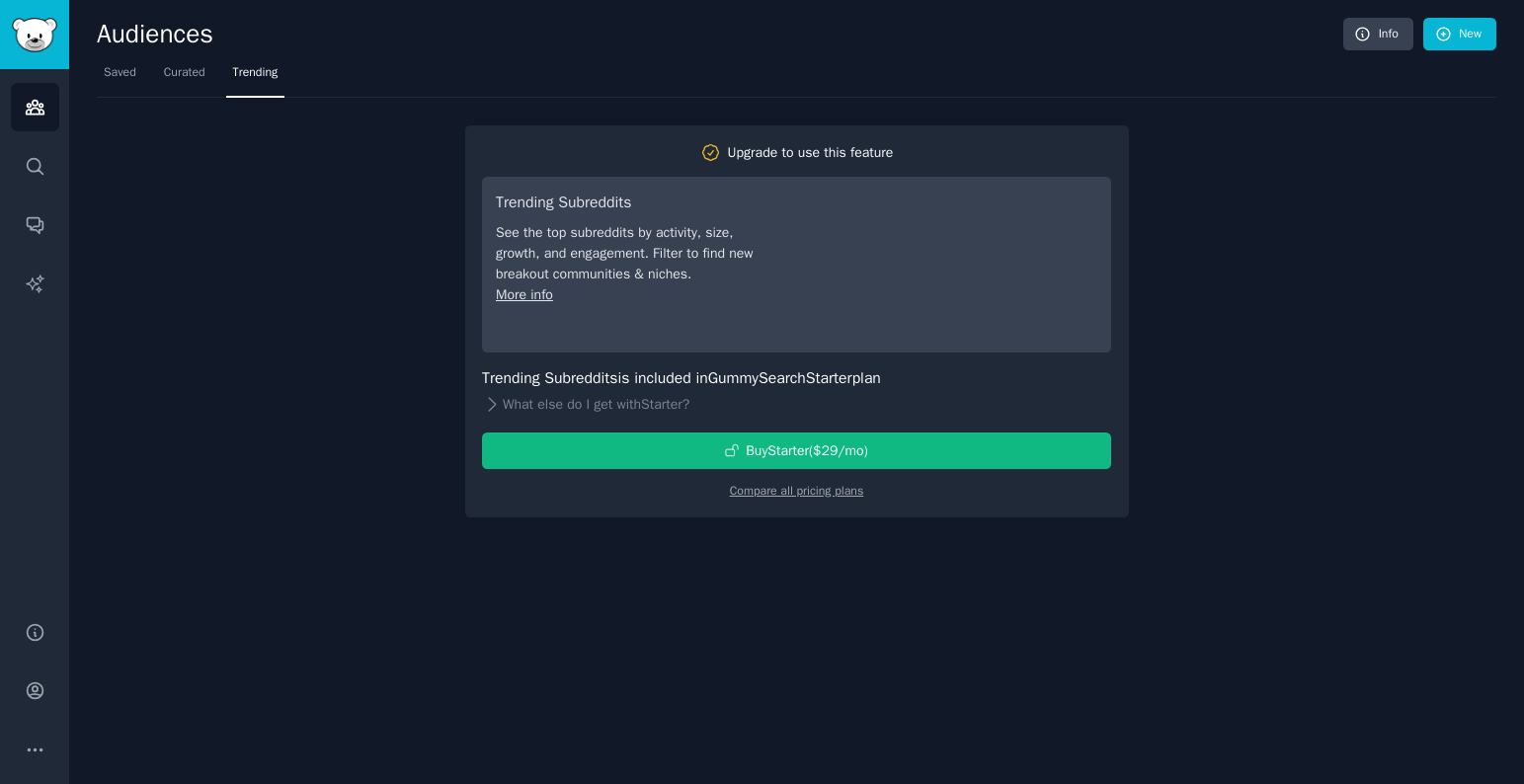 click on "Saved Curated Trending" at bounding box center [796, 77] 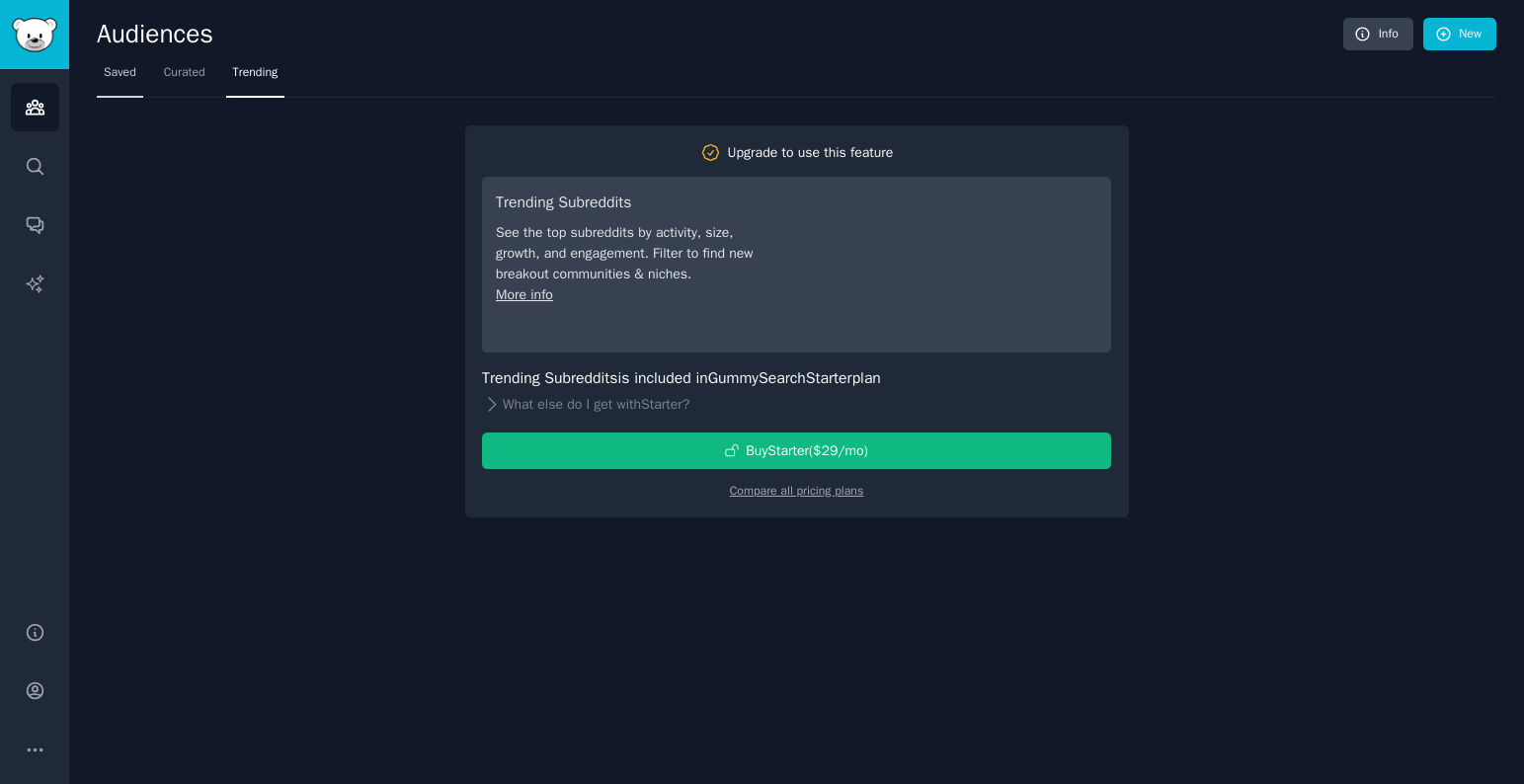 click on "Saved" at bounding box center (120, 73) 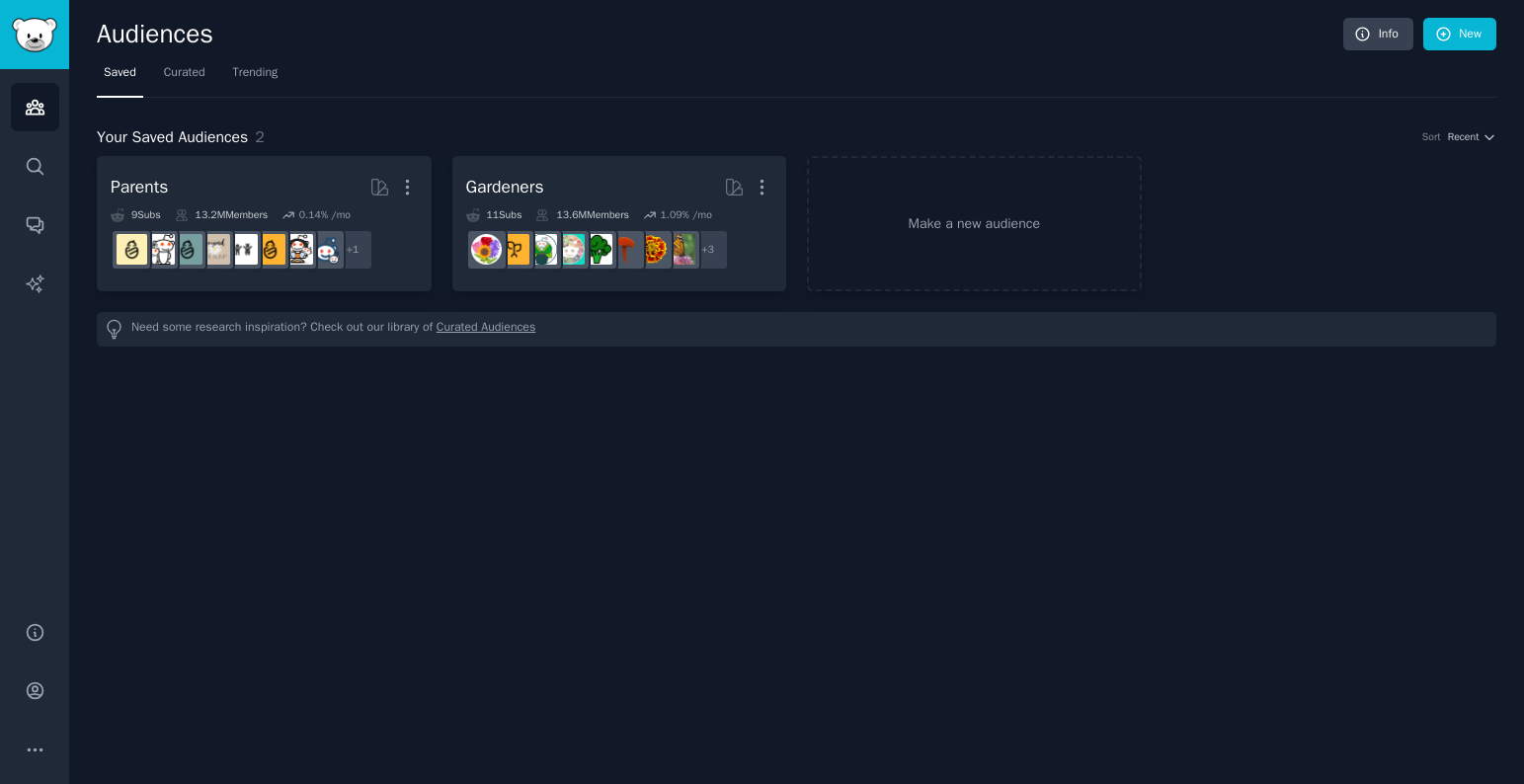 click on "Curated Audiences" at bounding box center (486, 329) 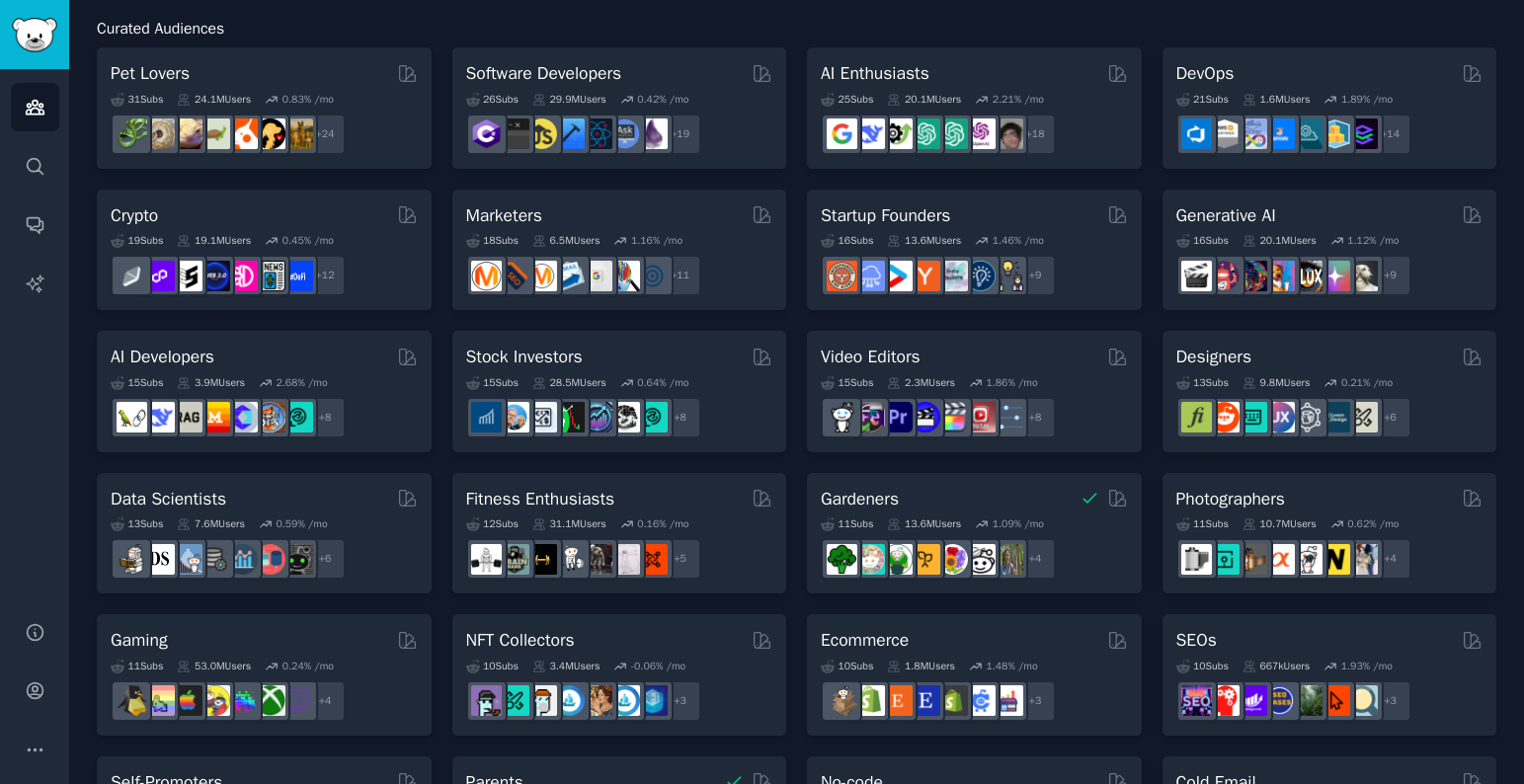 scroll, scrollTop: 120, scrollLeft: 0, axis: vertical 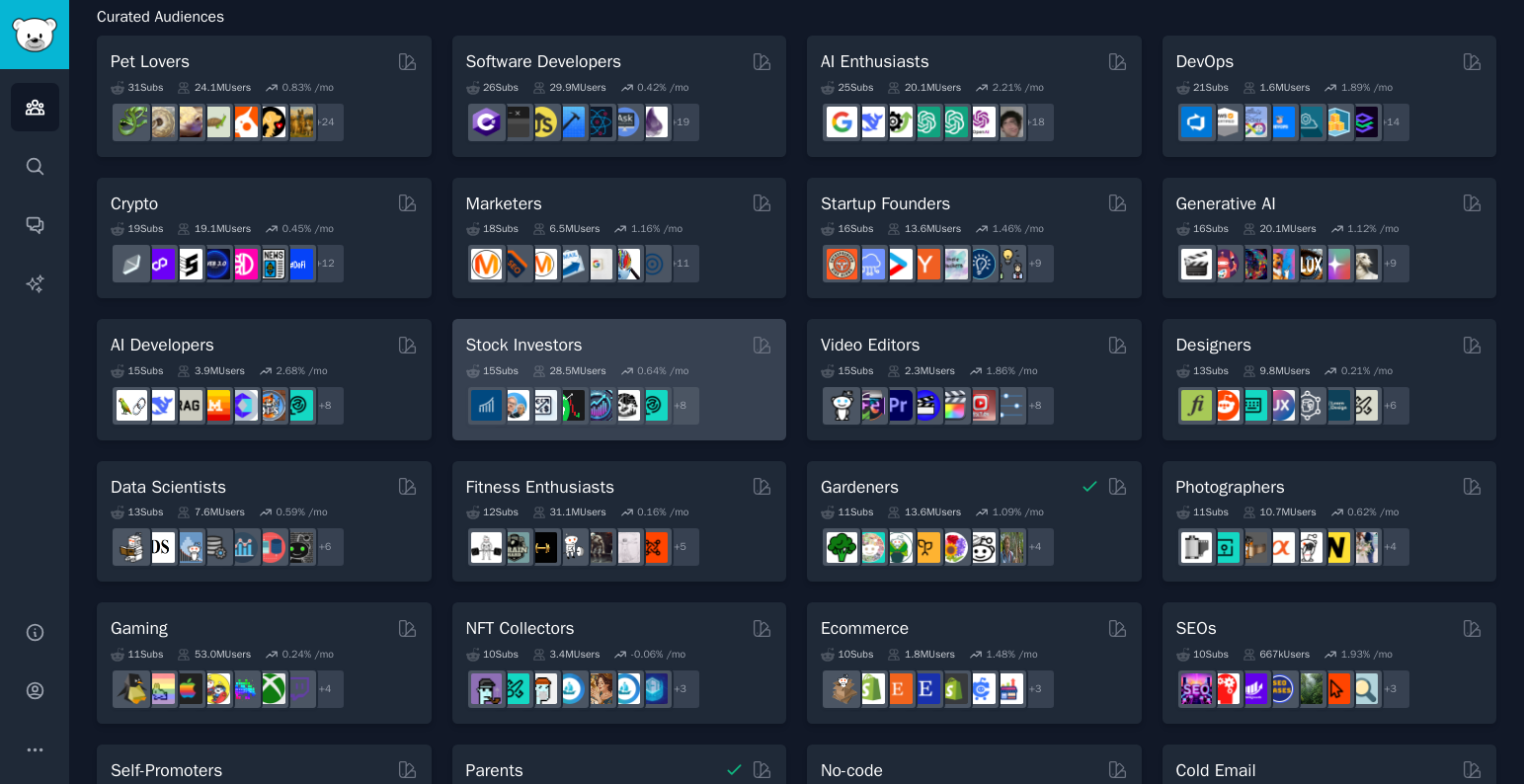 click on "Stock Investors" at bounding box center (524, 345) 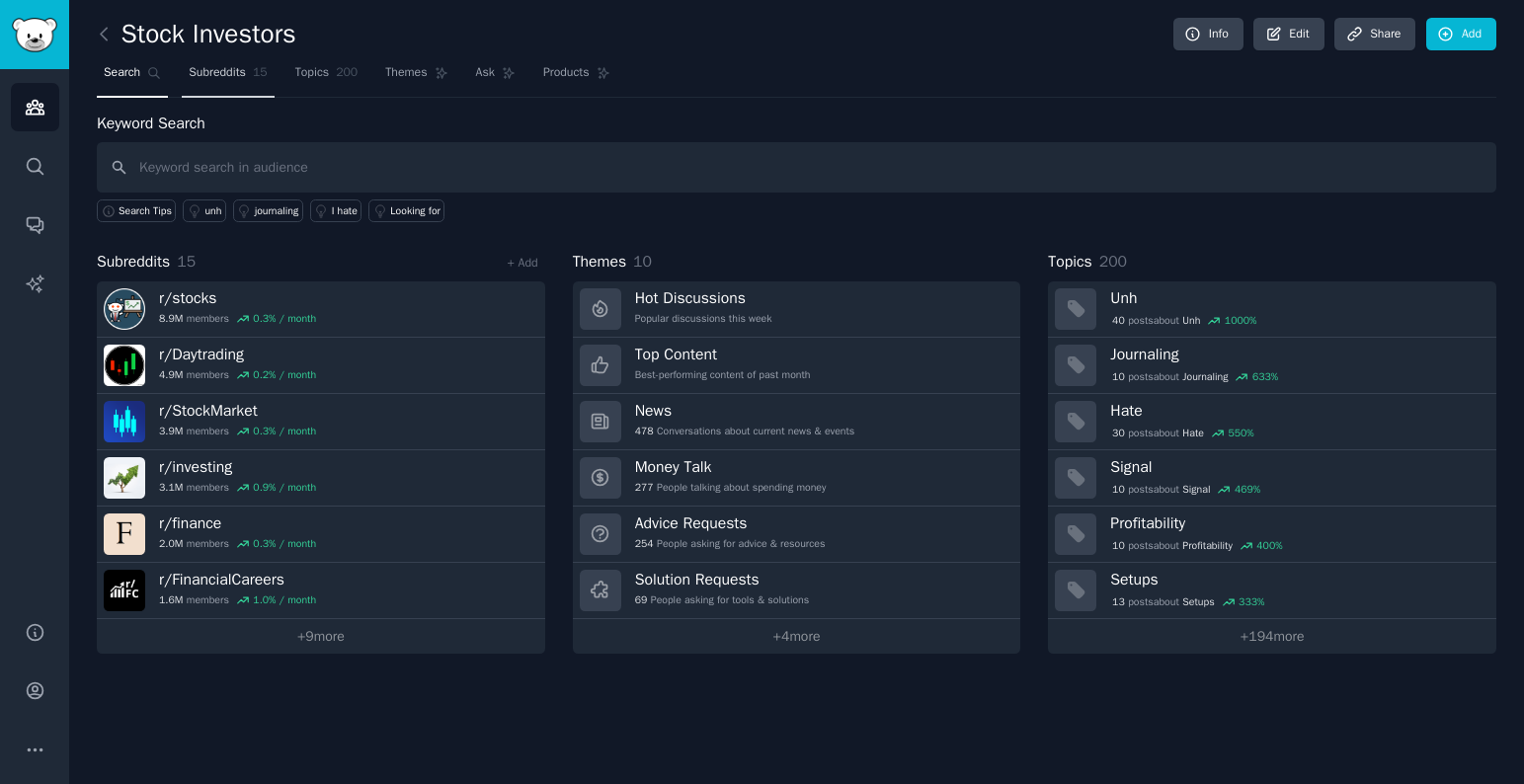 click on "Subreddits" at bounding box center (217, 73) 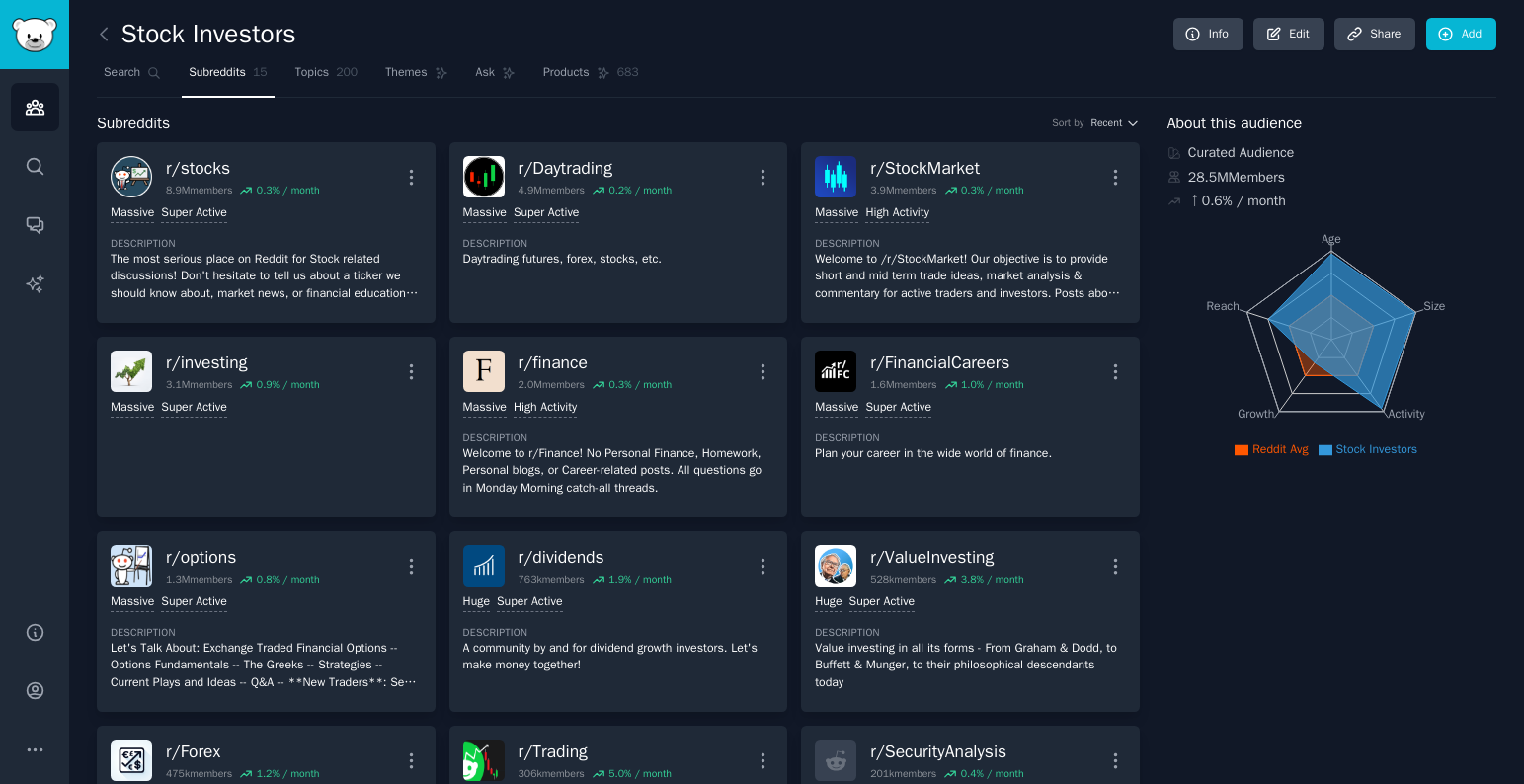 click on "Stock Investors Info Edit Share Add Search Subreddits 15 Topics 200 Themes Ask Products 683 Subreddits Sort by Recent r/ stocks 8.9M  members 0.3 % / month More Massive Super Active Description The most serious place on Reddit for Stock related discussions!  Don't hesitate to tell us about a ticker we should know about, market news, or financial education.
Check out our WIKI that has beginner & advanced topics on both investing & trading. r/ Daytrading 4.9M  members 0.2 % / month More Massive Super Active Description Daytrading futures, forex, stocks, etc. r/ StockMarket 3.9M  members 0.3 % / month More Massive High Activity Description Welcome to /r/StockMarket! Our objective is to provide short and mid term trade ideas, market analysis & commentary for active traders and investors. Posts about equities, options, forex, futures, analyst upgrades & downgrades, technical and fundamental analysis, and the stock market in general are all welcome. r/ investing 3.1M  members 0.9 % / month More Massive r/ finance" at bounding box center [796, 1057] 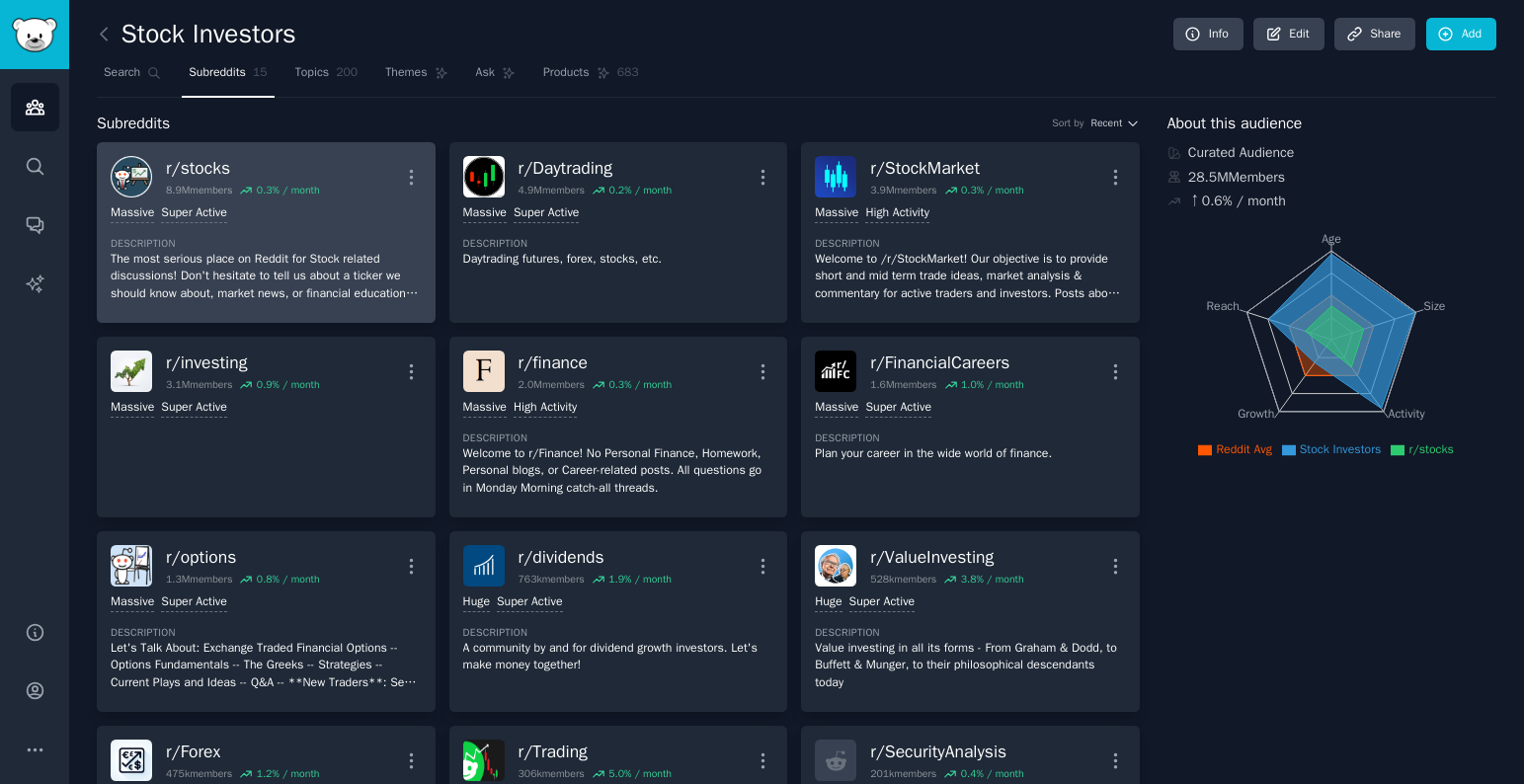click on "r/ stocks" at bounding box center (243, 168) 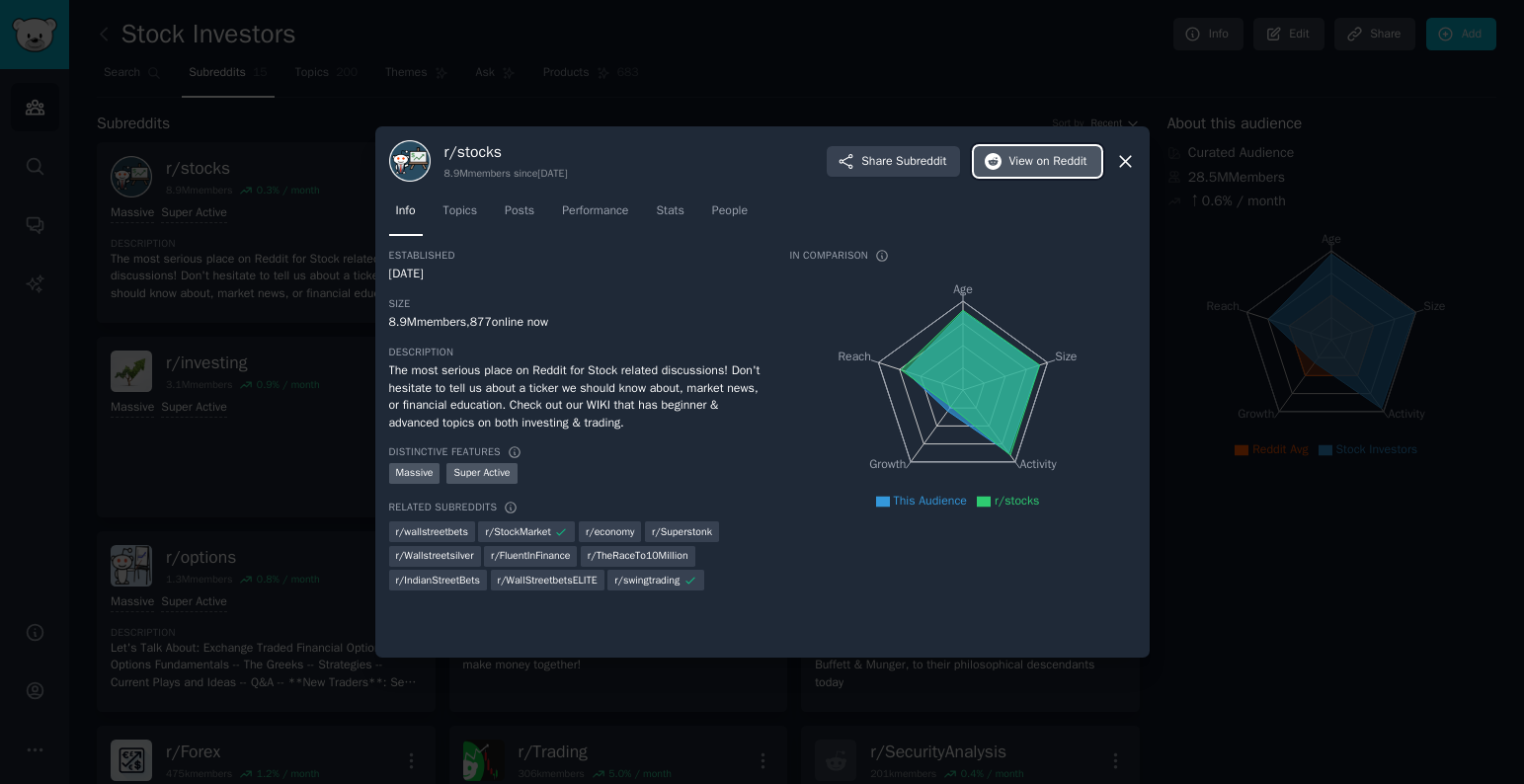 click on "on Reddit" at bounding box center [1061, 162] 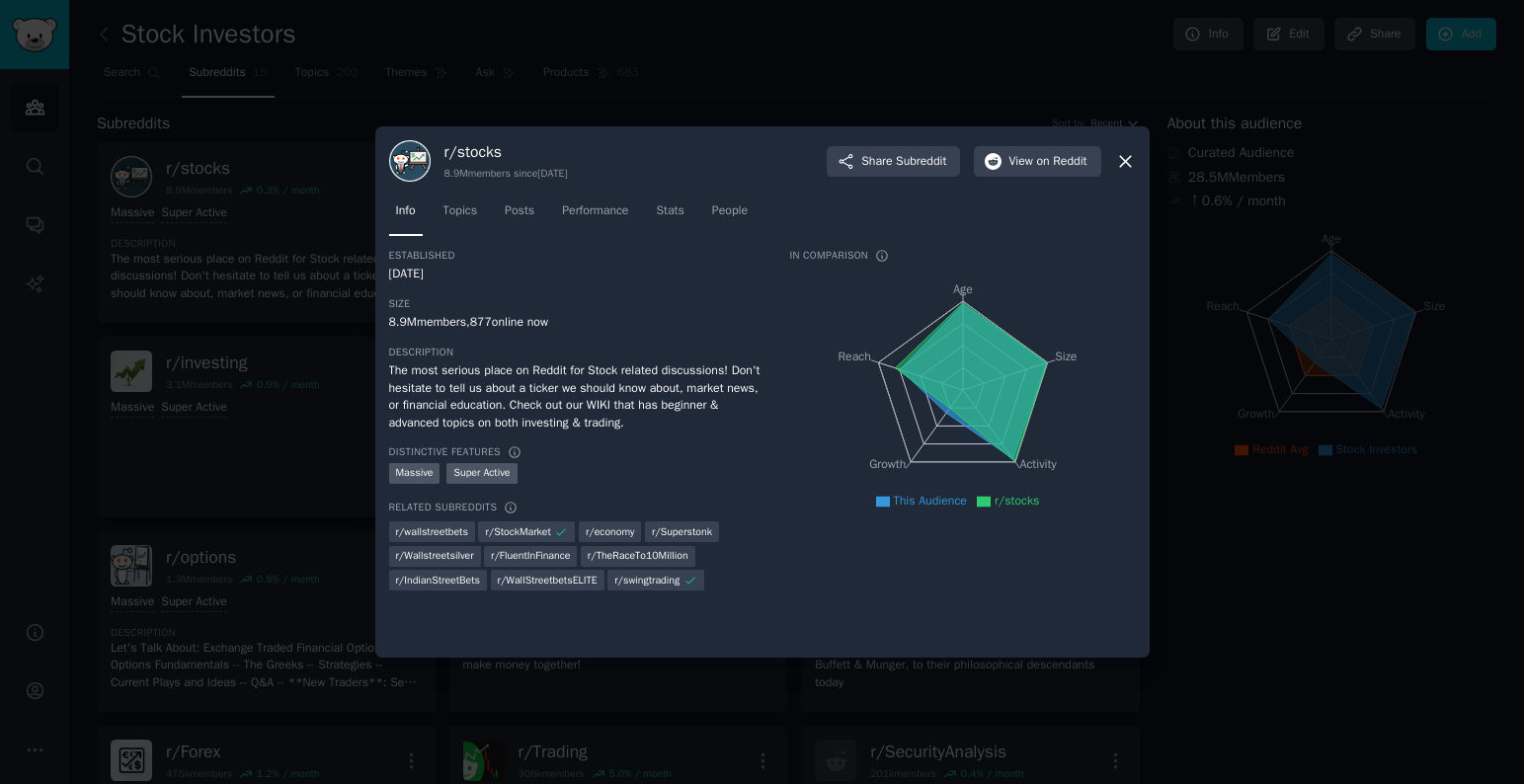 click 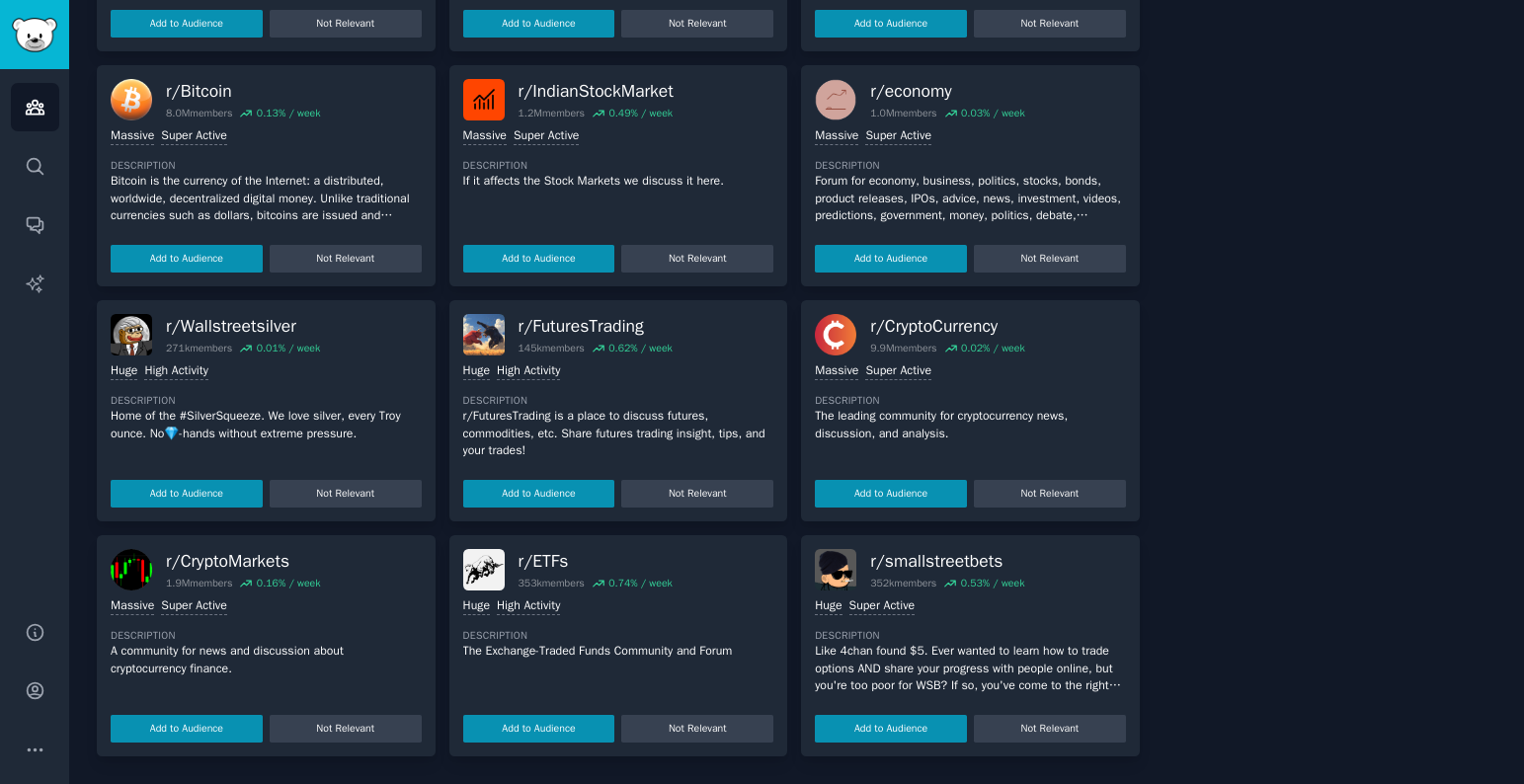 scroll, scrollTop: 0, scrollLeft: 0, axis: both 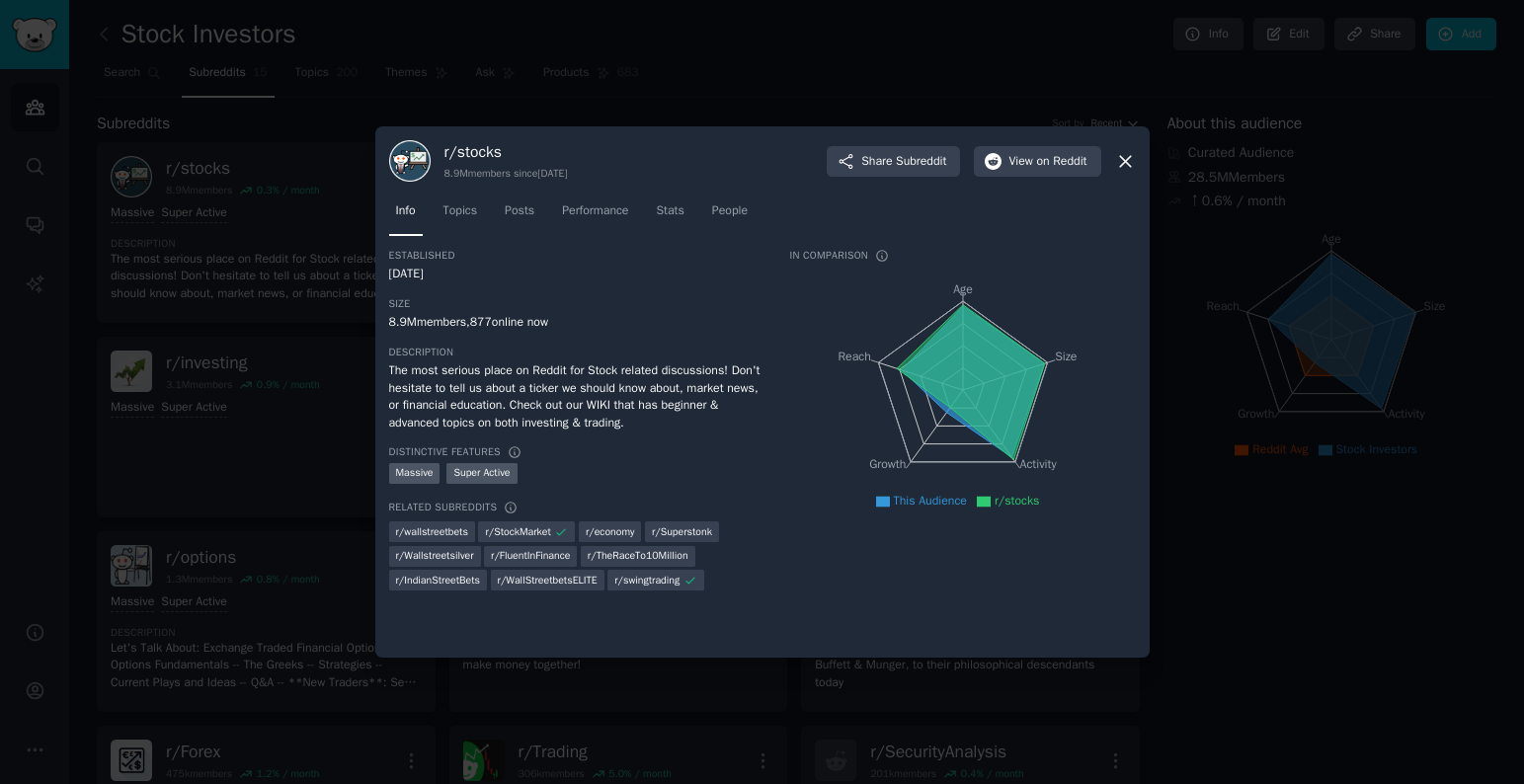 click on "r/ stocks 8.9M  members since  06/27/2008 Share  Subreddit View  on Reddit" at bounding box center (762, 161) 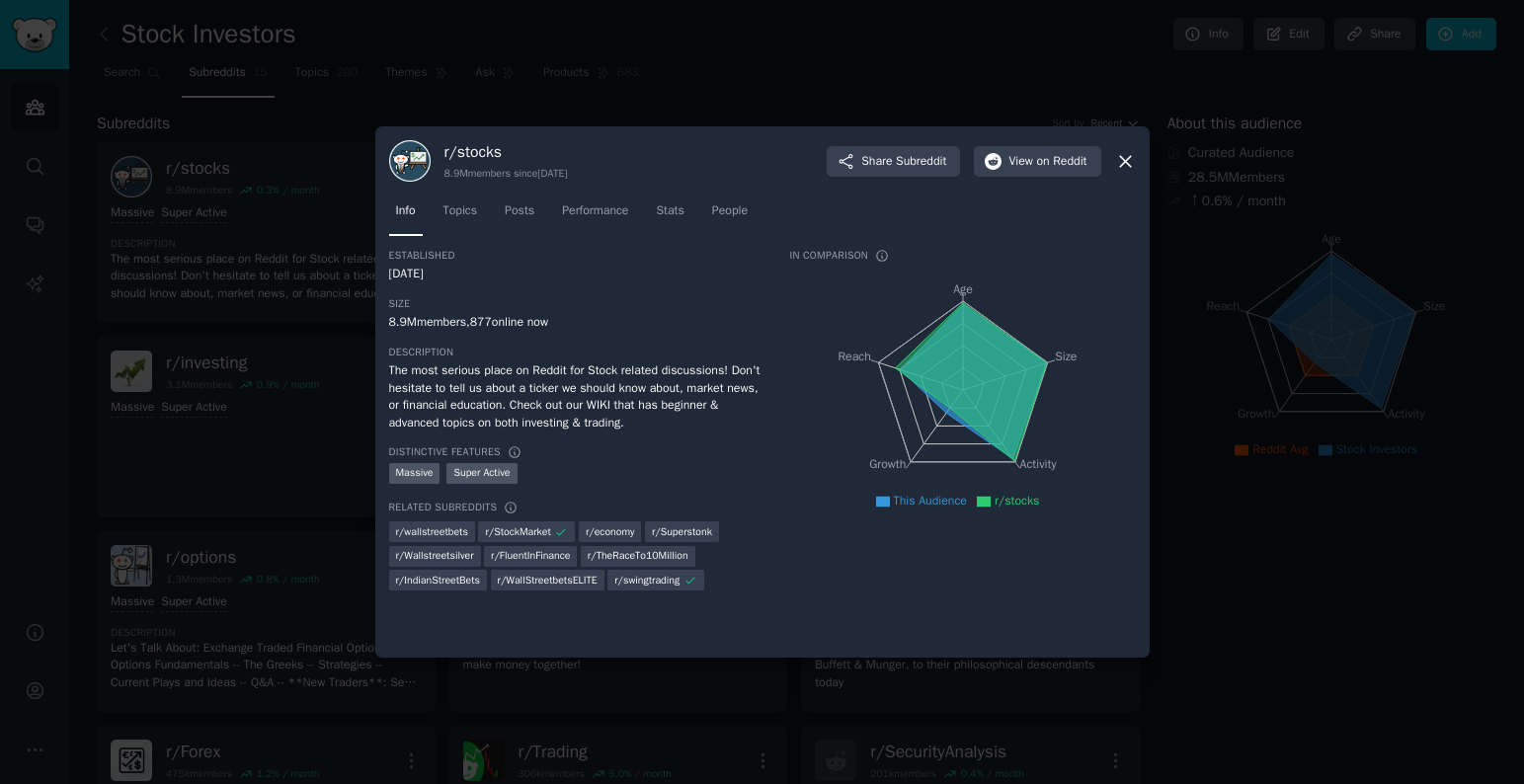 click 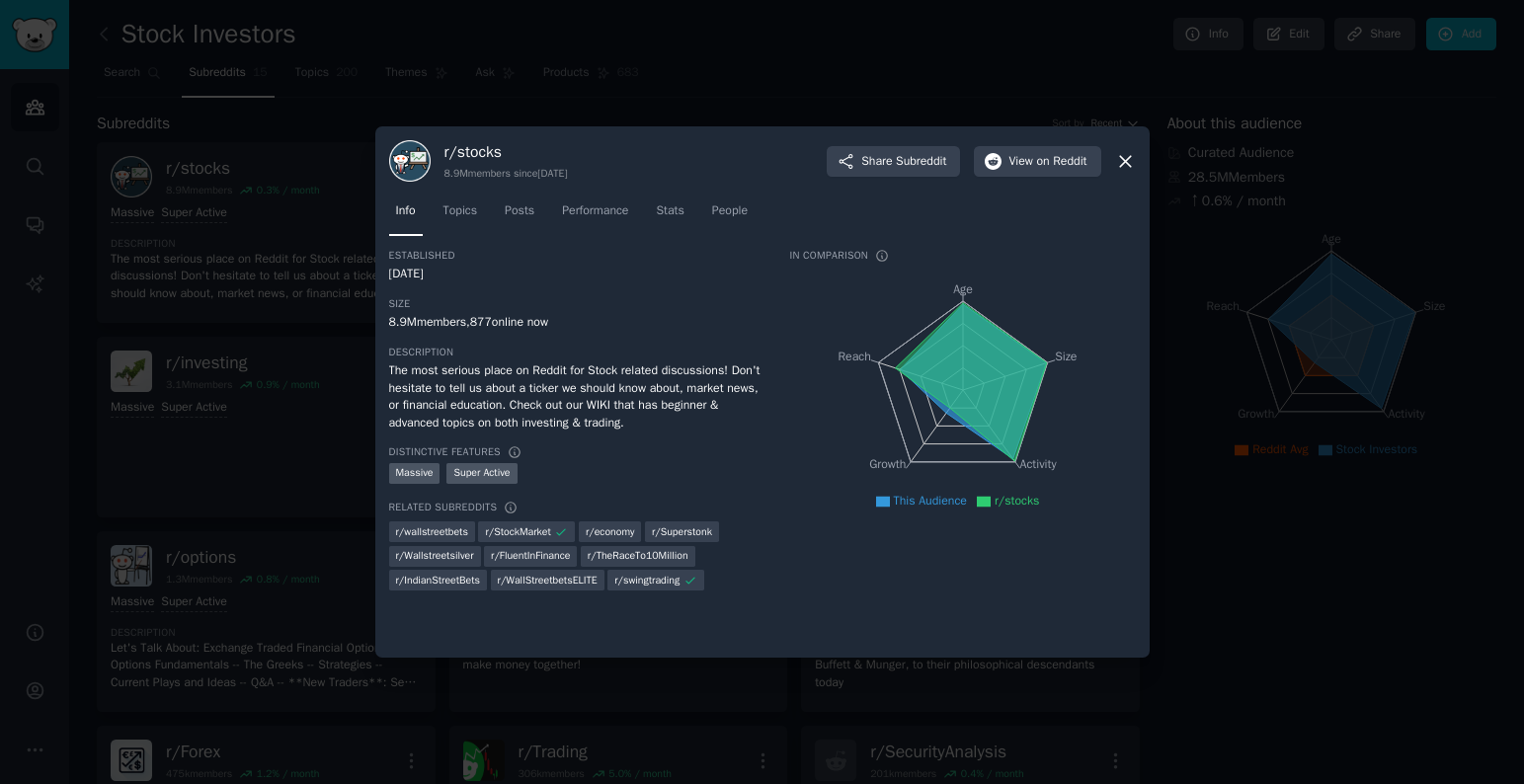 click 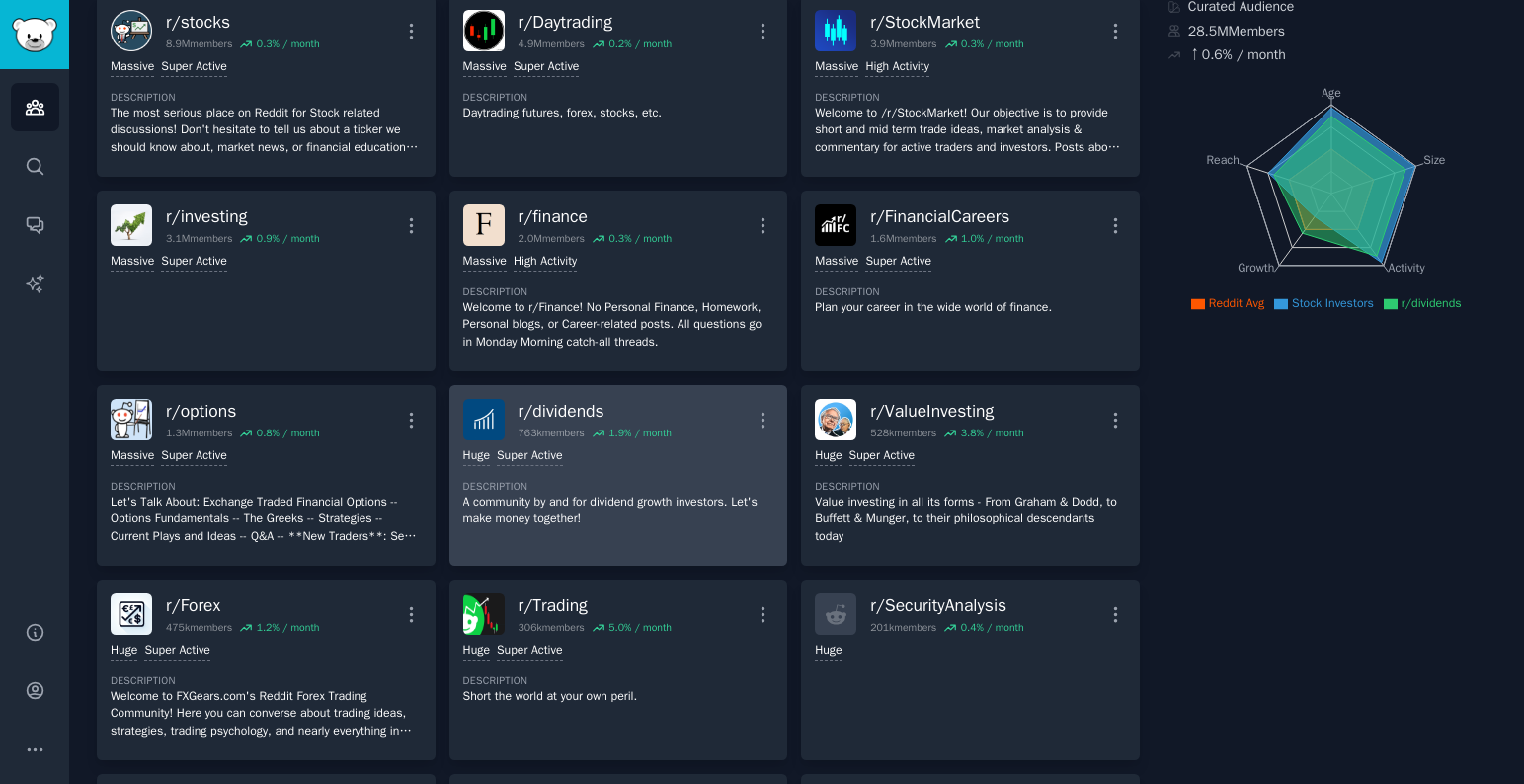 scroll, scrollTop: 0, scrollLeft: 0, axis: both 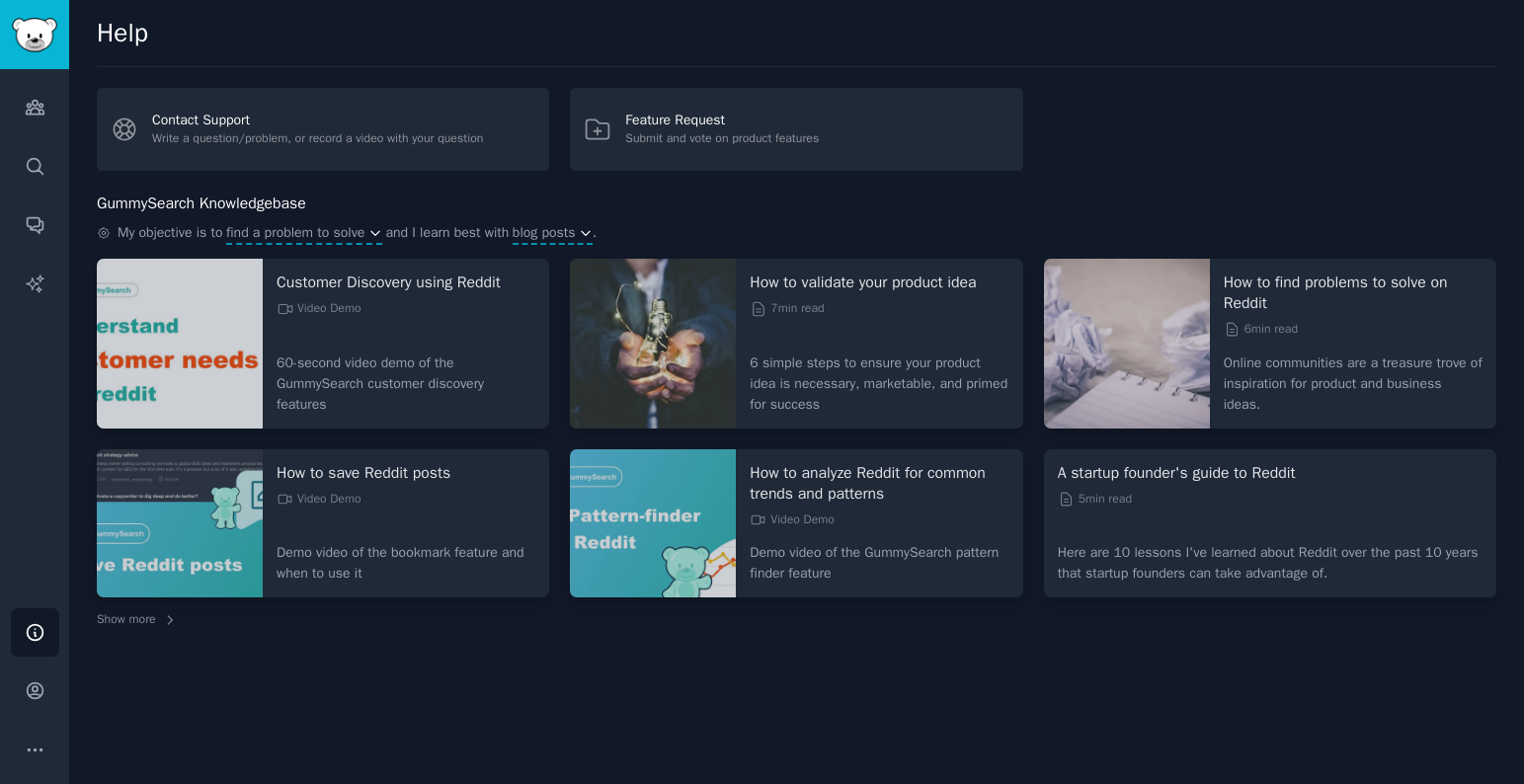 click on "6  min read" at bounding box center [1353, 330] 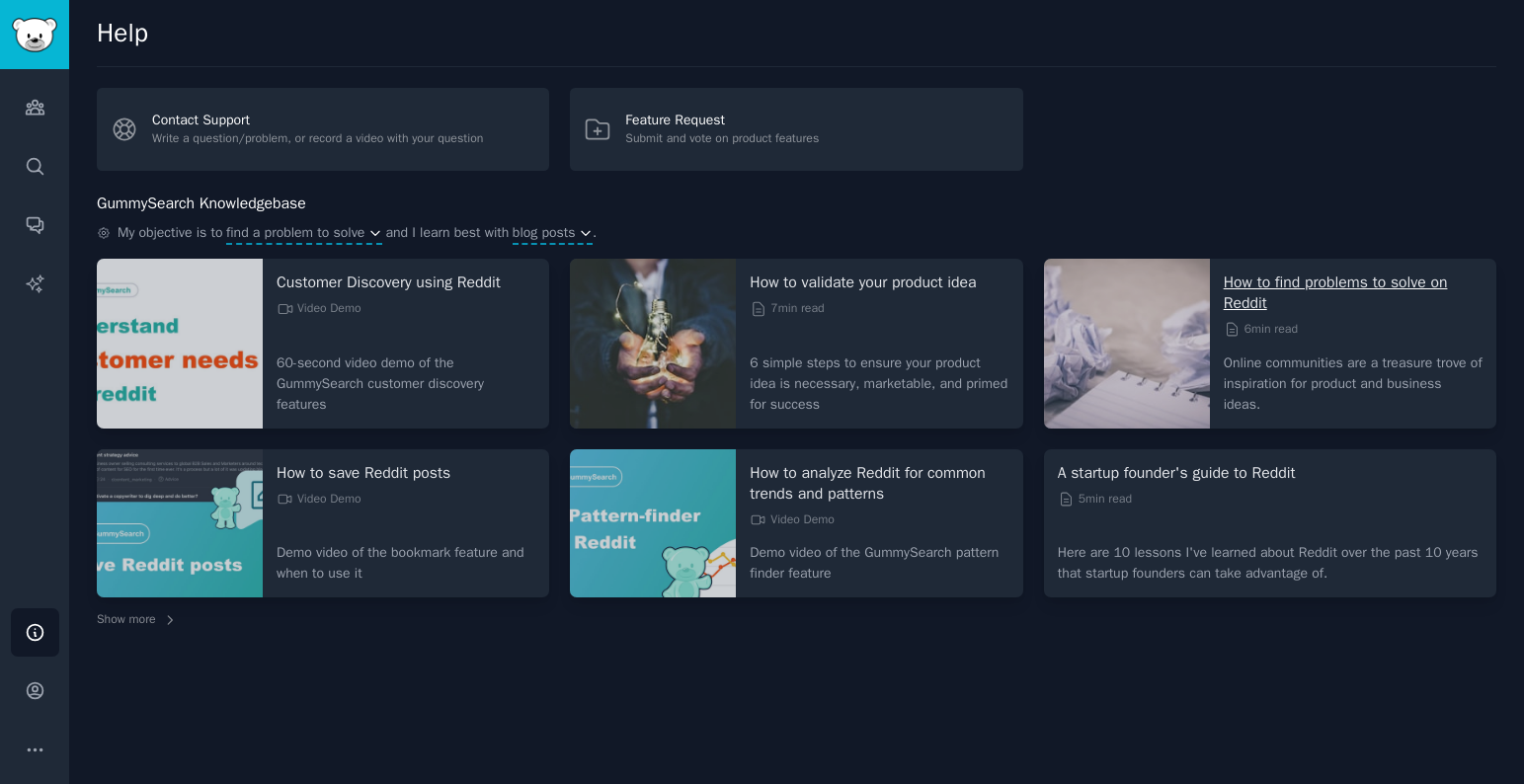 click on "How to find problems to solve on Reddit" at bounding box center [1353, 293] 